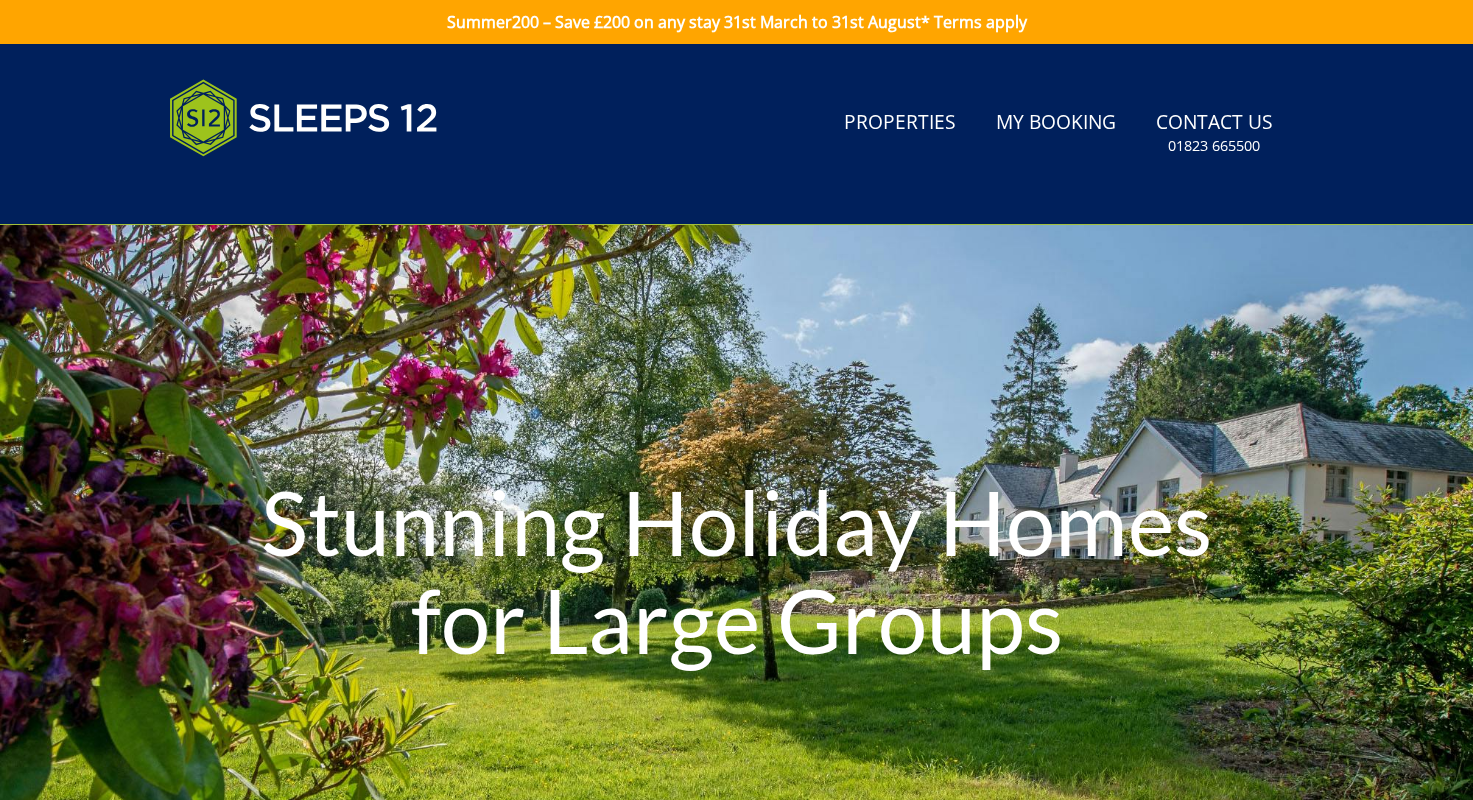 scroll, scrollTop: 0, scrollLeft: 0, axis: both 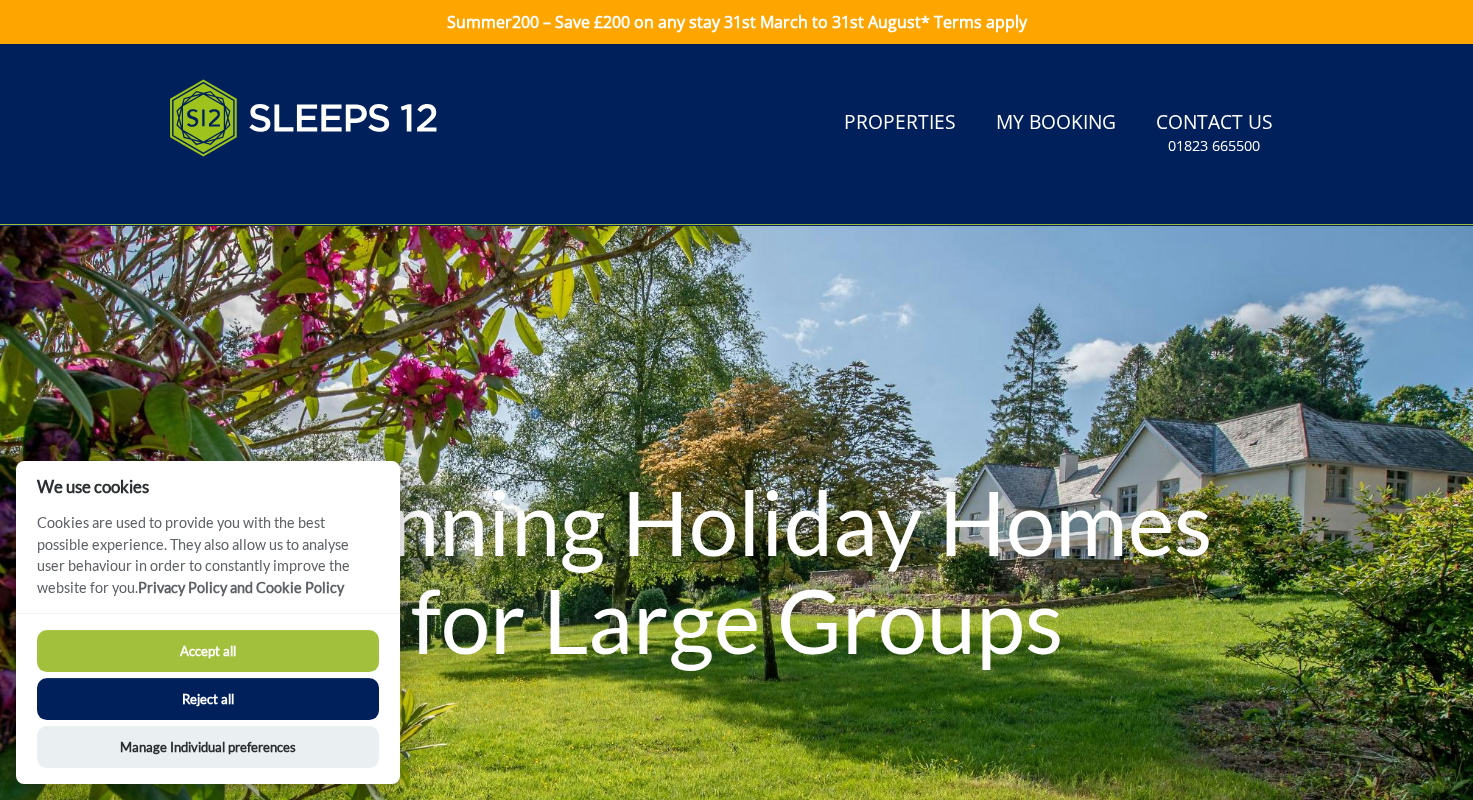 click on "Accept all" at bounding box center [208, 651] 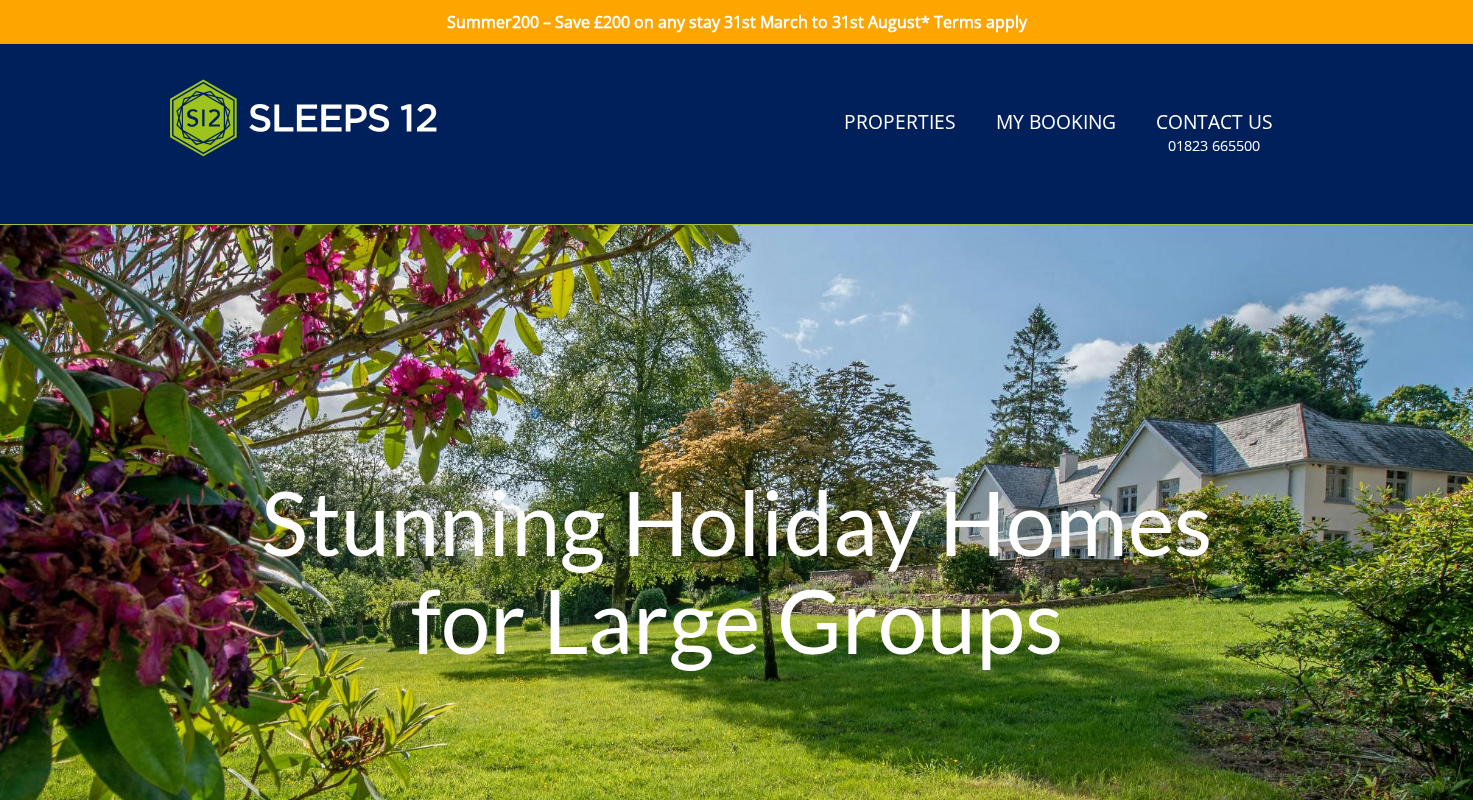 scroll, scrollTop: 0, scrollLeft: 0, axis: both 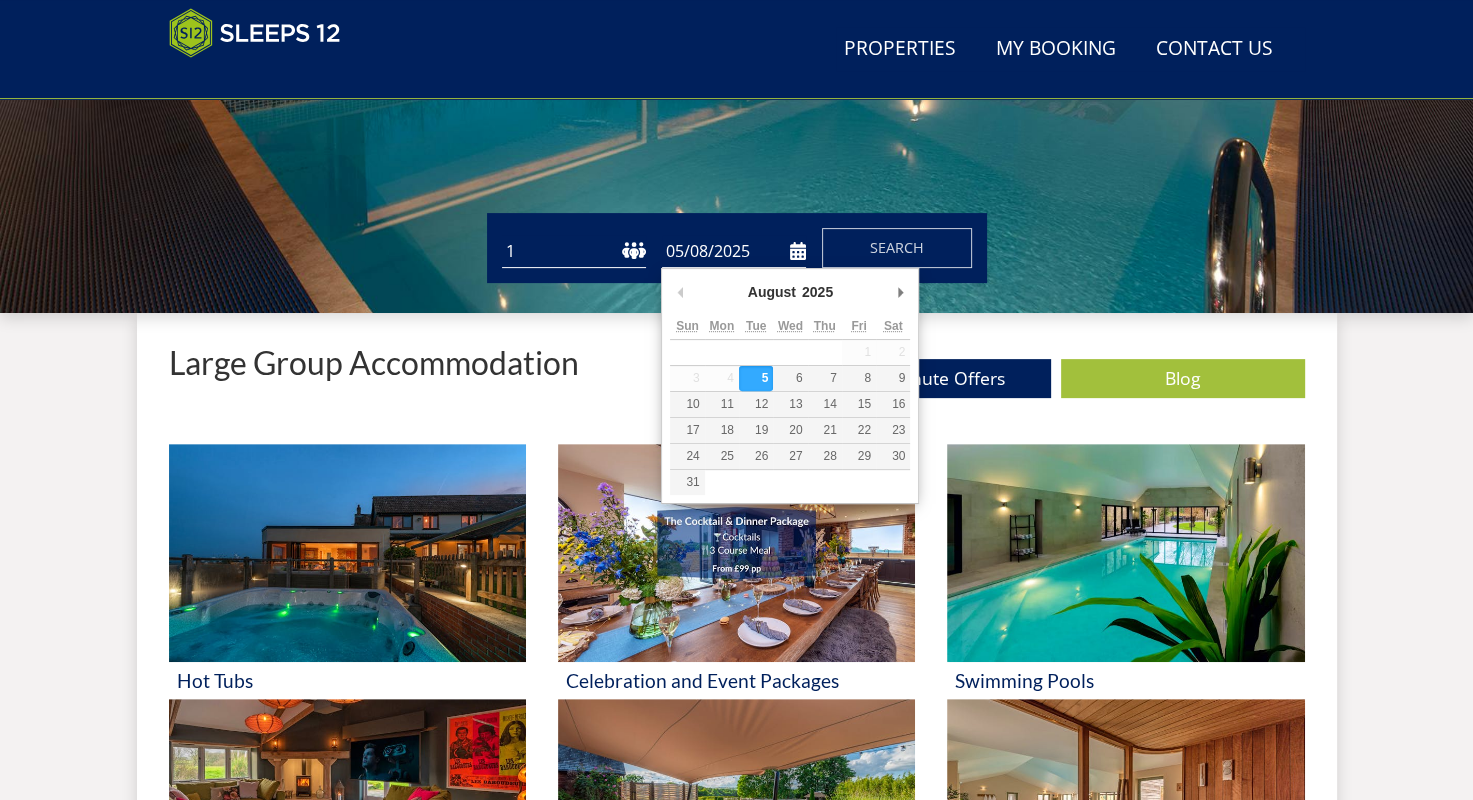 click on "05/08/2025" at bounding box center [734, 251] 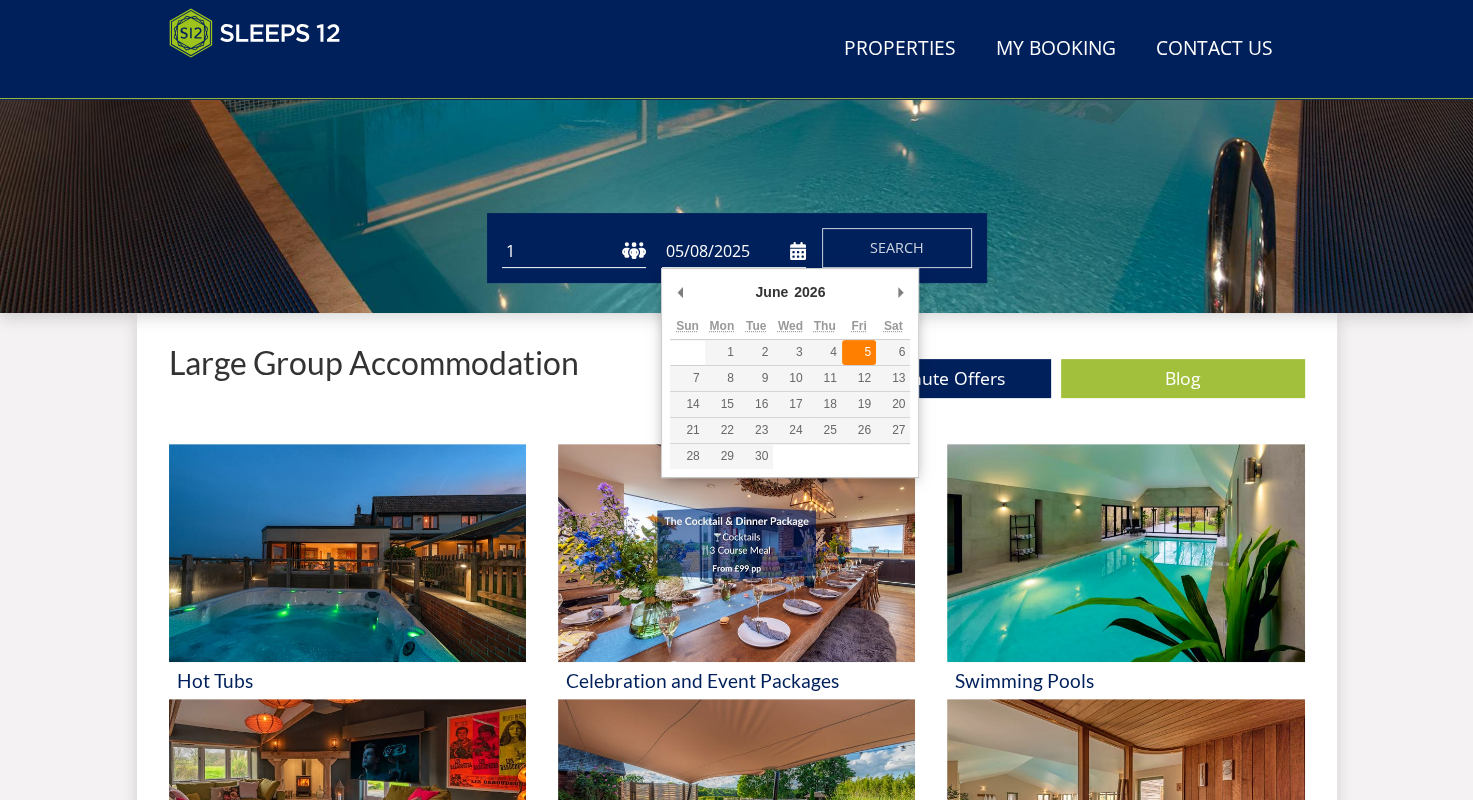 type on "05/06/2026" 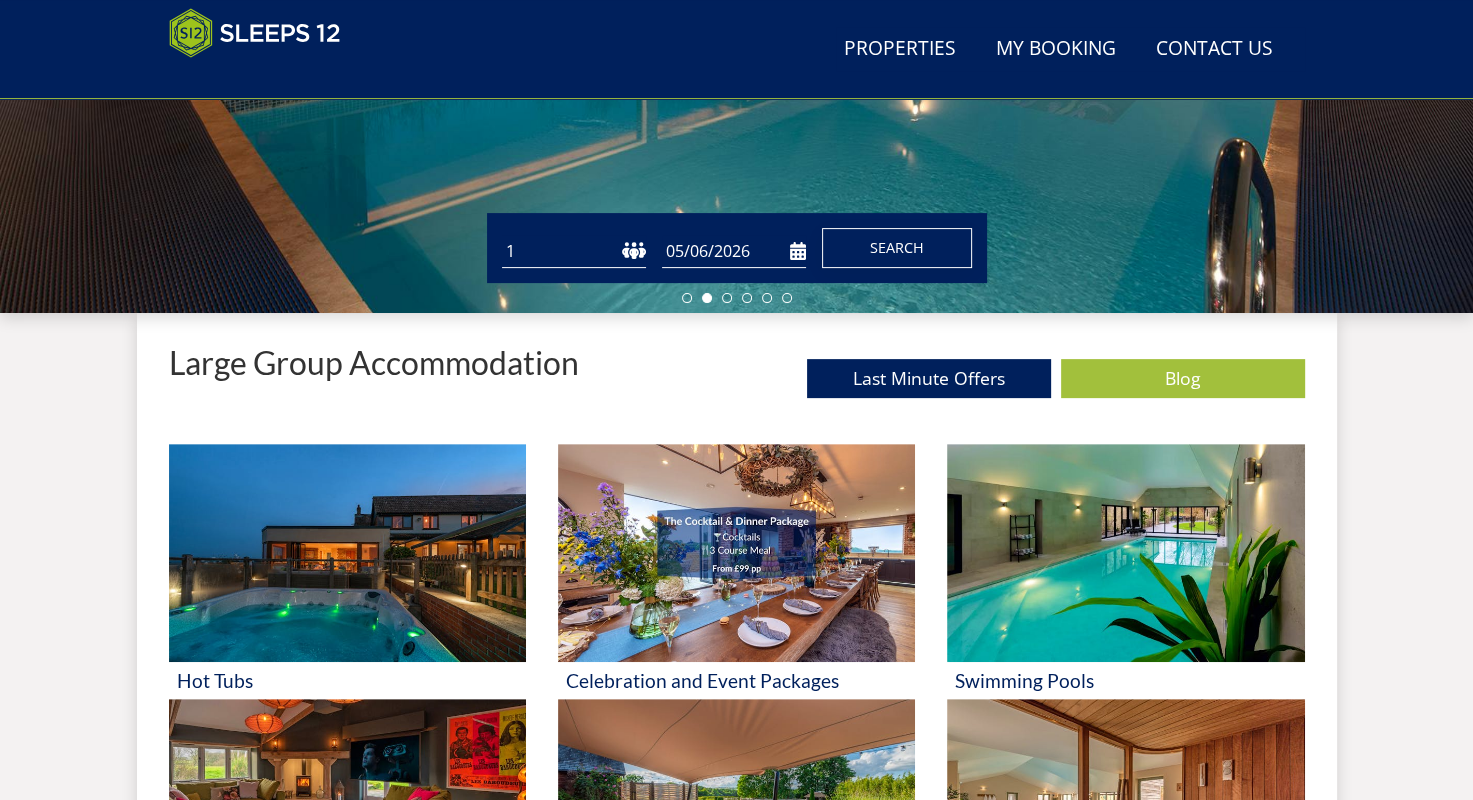 click on "Search" at bounding box center (897, 248) 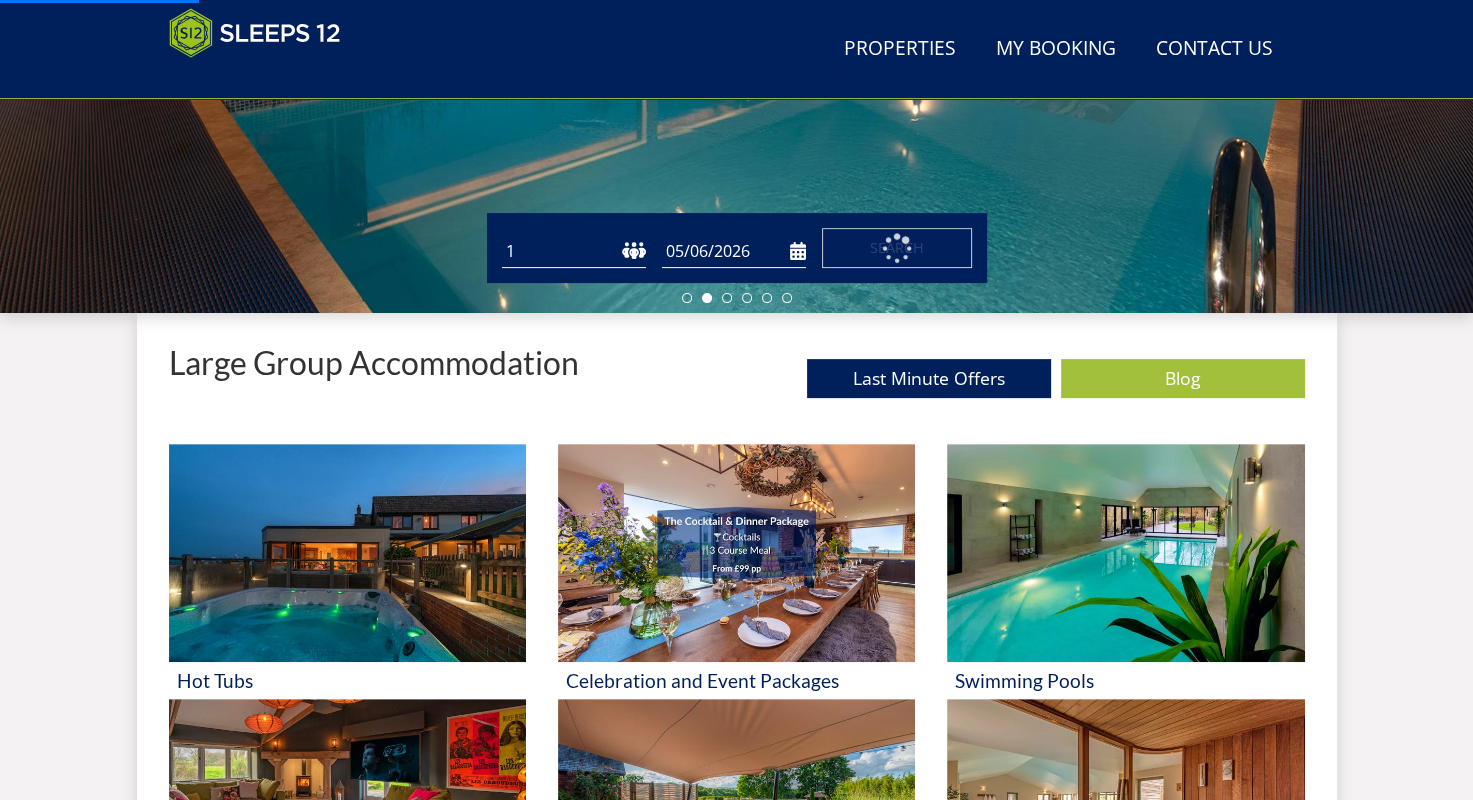 click on "1
2
3
4
5
6
7
8
9
10
11
12
13
14
15
16
17
18
19
20
21
22
23
24
25
26
27
28
29
30
31
32" at bounding box center (574, 251) 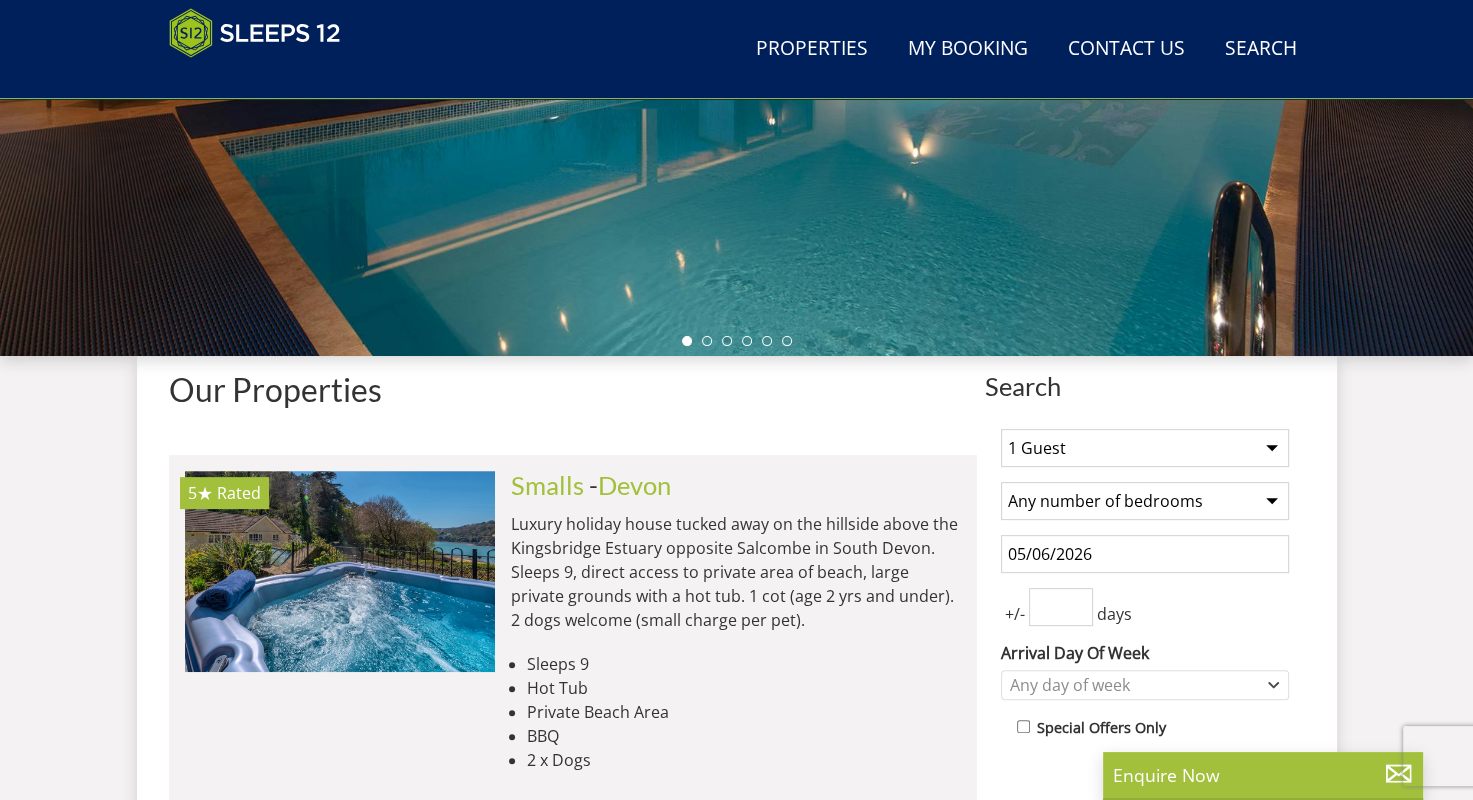 scroll, scrollTop: 527, scrollLeft: 0, axis: vertical 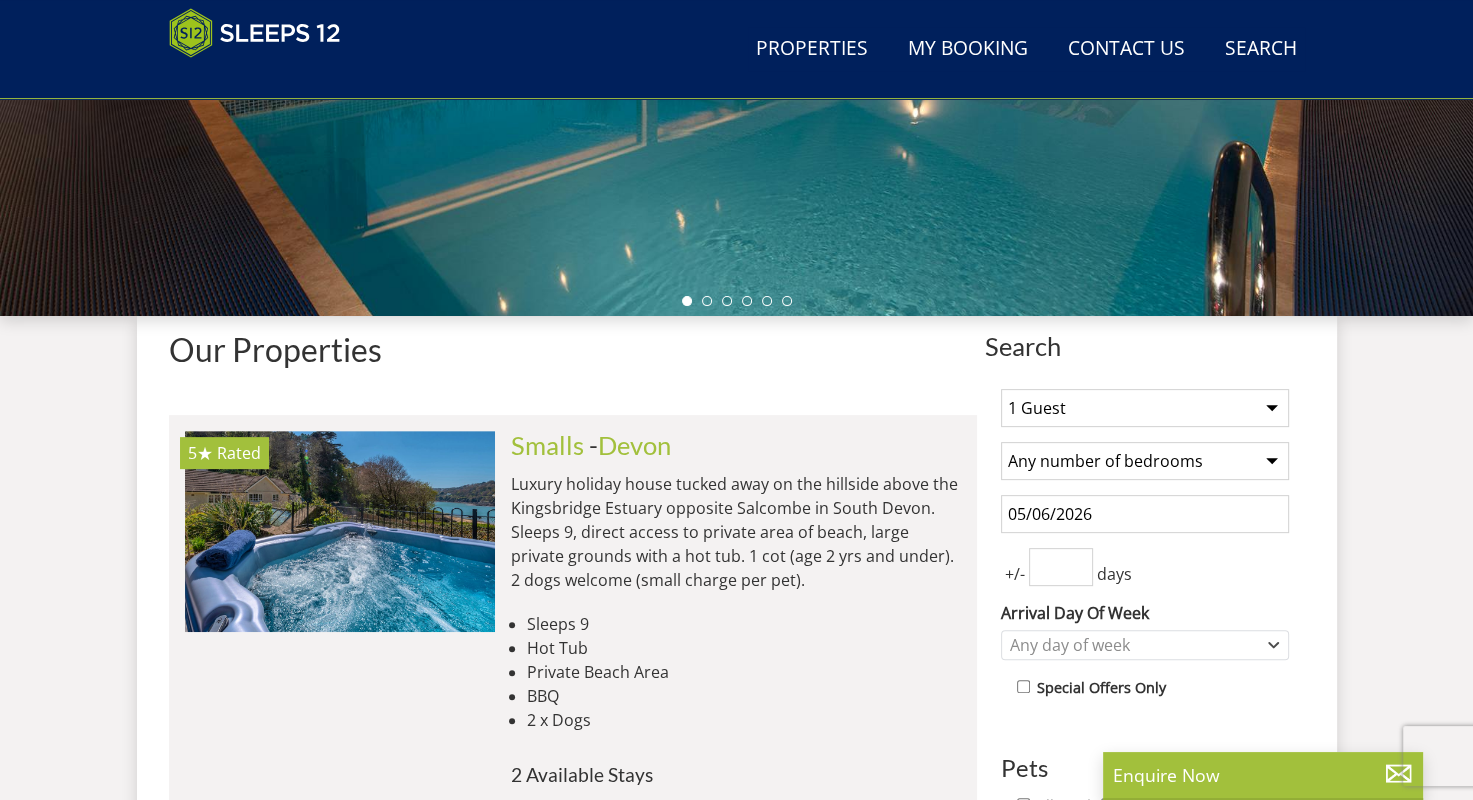 click on "1 Guest
2 Guests
3 Guests
4 Guests
5 Guests
6 Guests
7 Guests
8 Guests
9 Guests
10 Guests
11 Guests
12 Guests
13 Guests
14 Guests
15 Guests
16 Guests
17 Guests
18 Guests
19 Guests
20 Guests
21 Guests
22 Guests
23 Guests
24 Guests
25 Guests
26 Guests
27 Guests
28 Guests
29 Guests
30 Guests
31 Guests
32 Guests" at bounding box center [1145, 408] 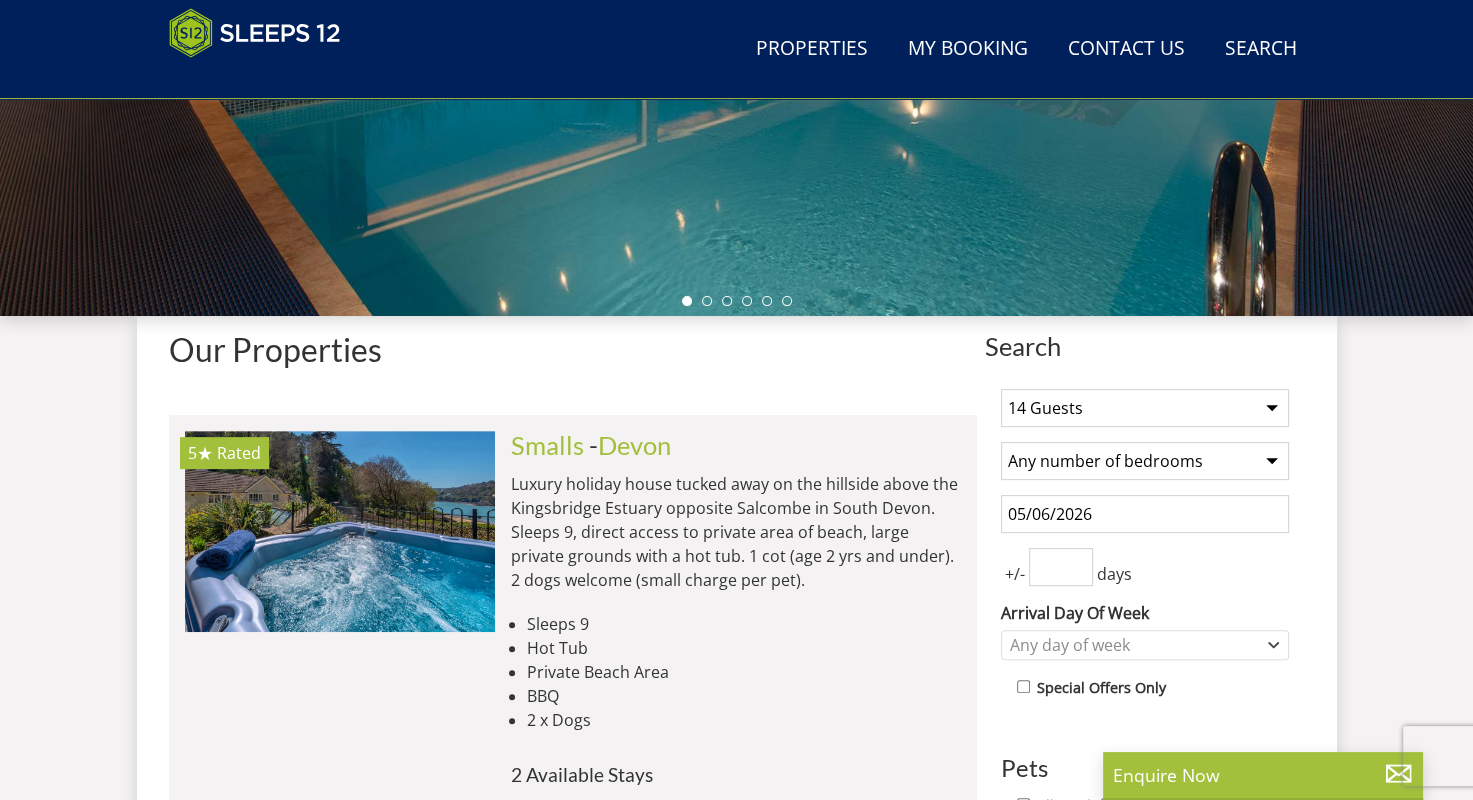 click on "1 Guest
2 Guests
3 Guests
4 Guests
5 Guests
6 Guests
7 Guests
8 Guests
9 Guests
10 Guests
11 Guests
12 Guests
13 Guests
14 Guests
15 Guests
16 Guests
17 Guests
18 Guests
19 Guests
20 Guests
21 Guests
22 Guests
23 Guests
24 Guests
25 Guests
26 Guests
27 Guests
28 Guests
29 Guests
30 Guests
31 Guests
32 Guests" at bounding box center [1145, 408] 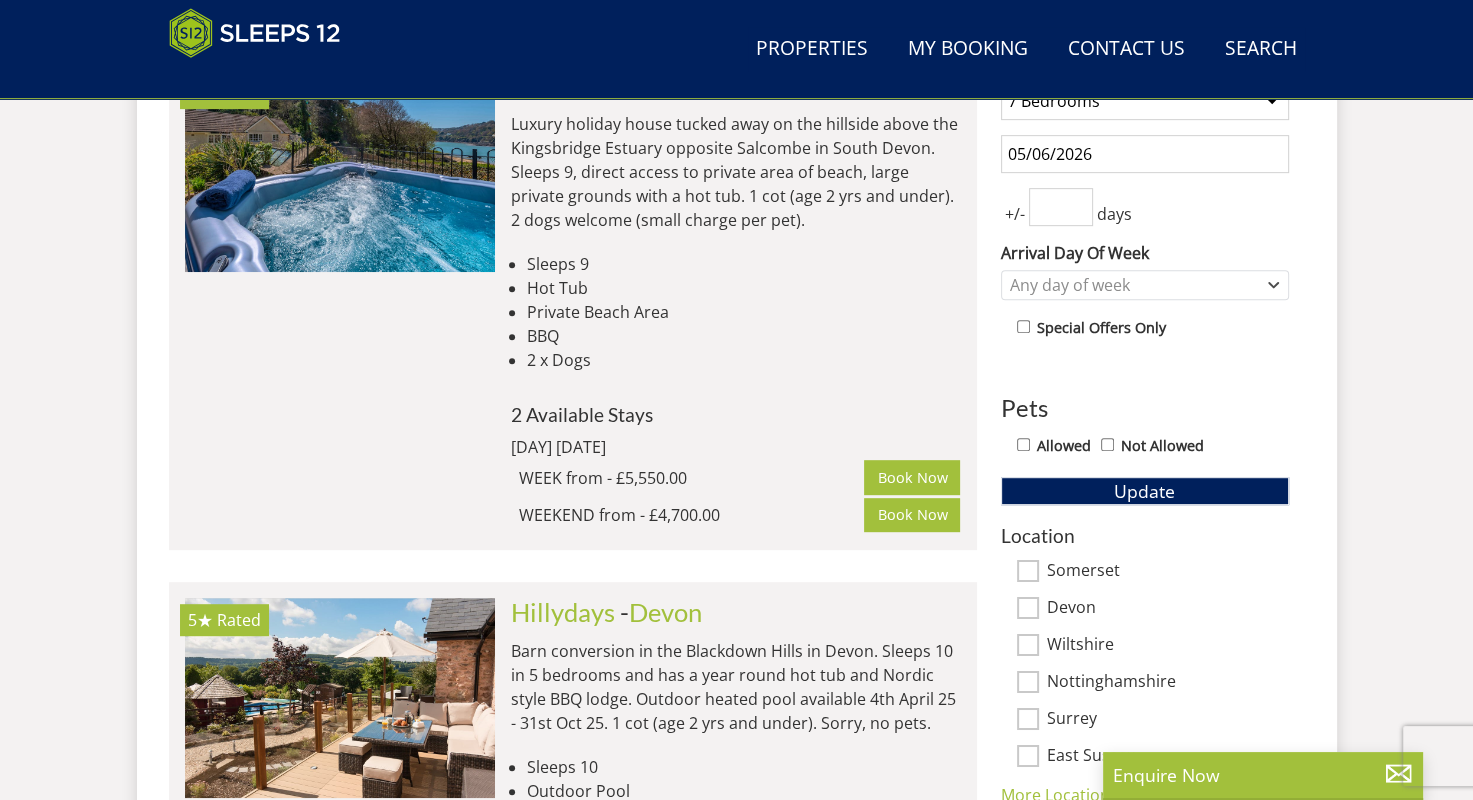scroll, scrollTop: 953, scrollLeft: 0, axis: vertical 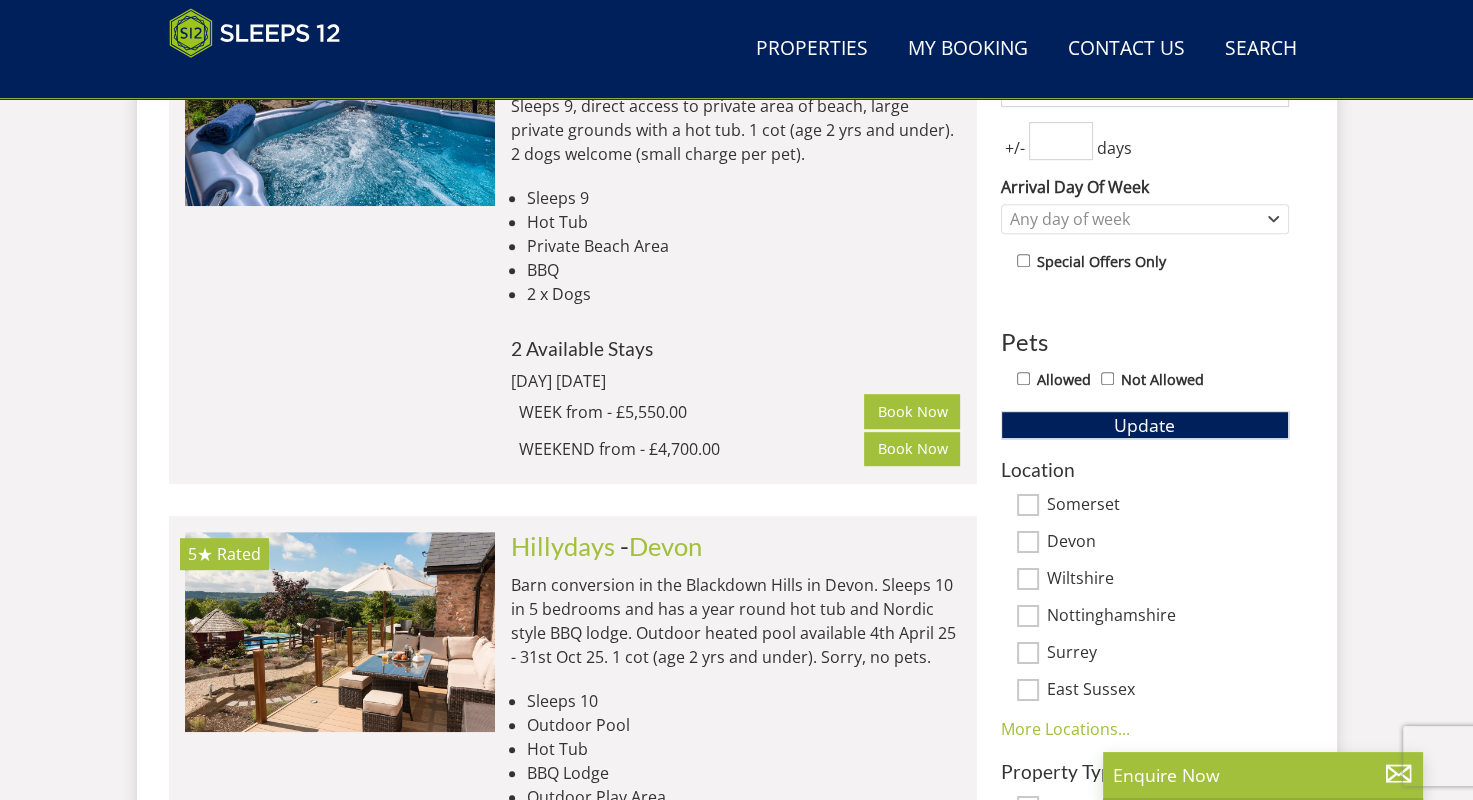 click on "Allowed" at bounding box center (1023, 378) 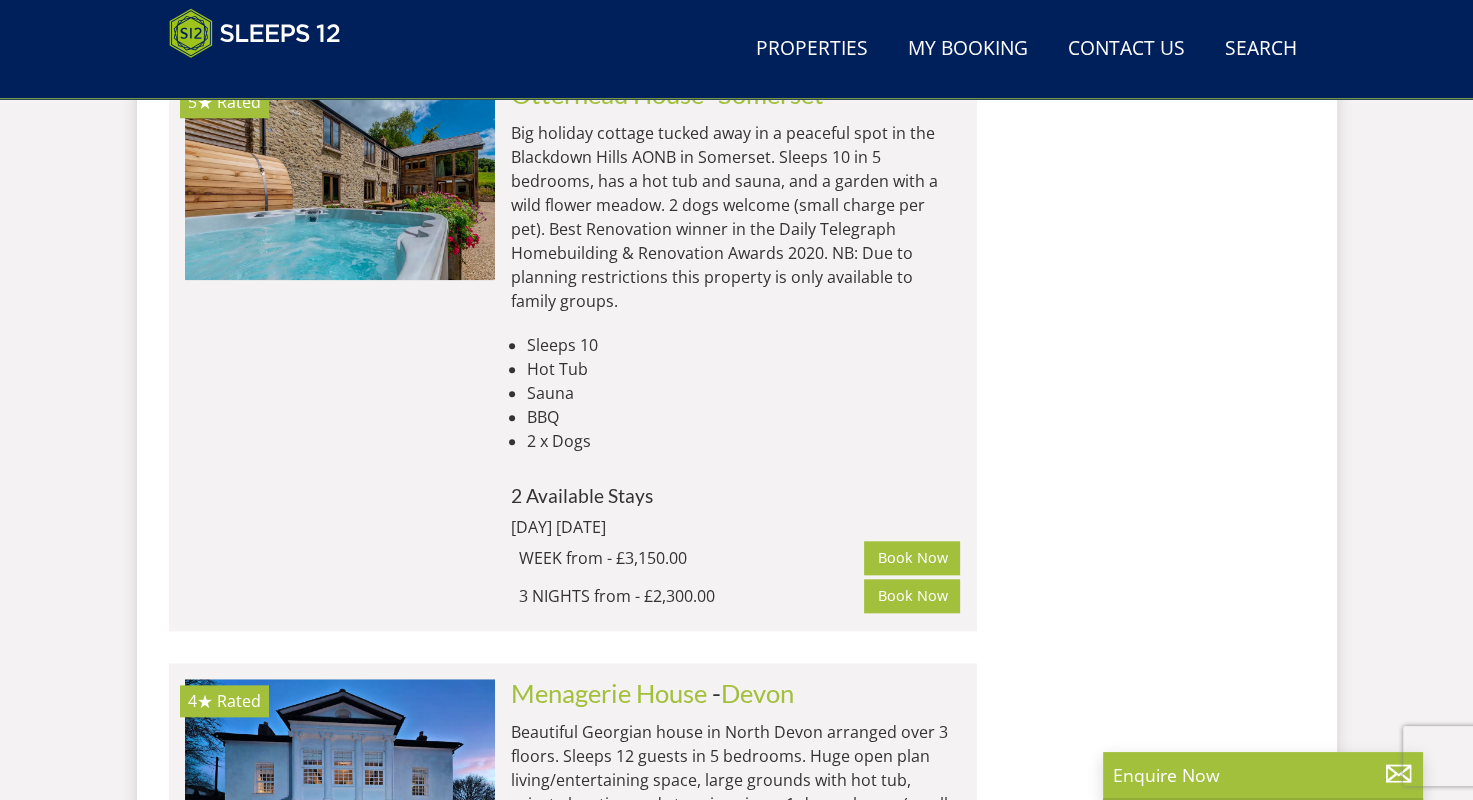 scroll, scrollTop: 1926, scrollLeft: 0, axis: vertical 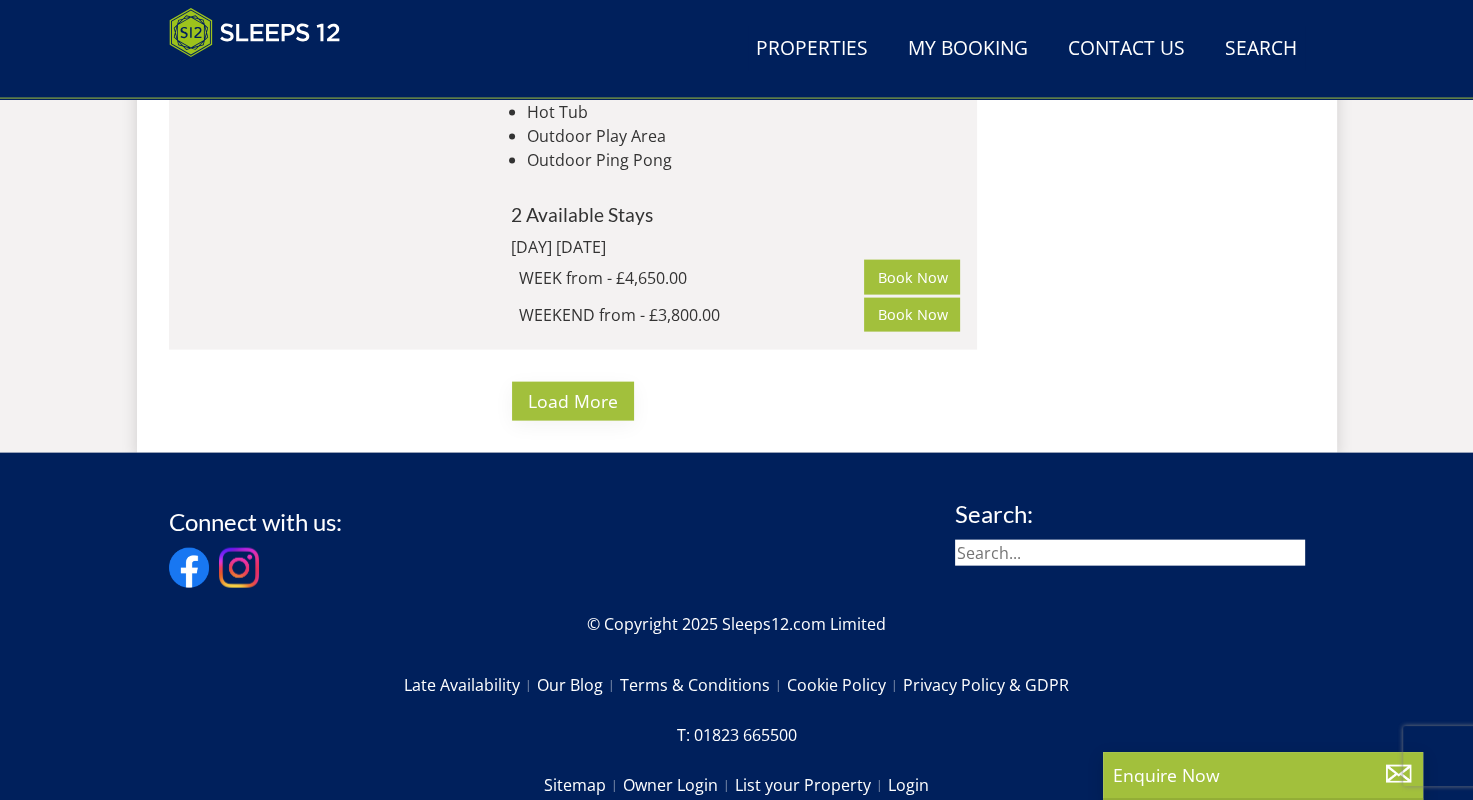 click on "Load More" at bounding box center [573, 401] 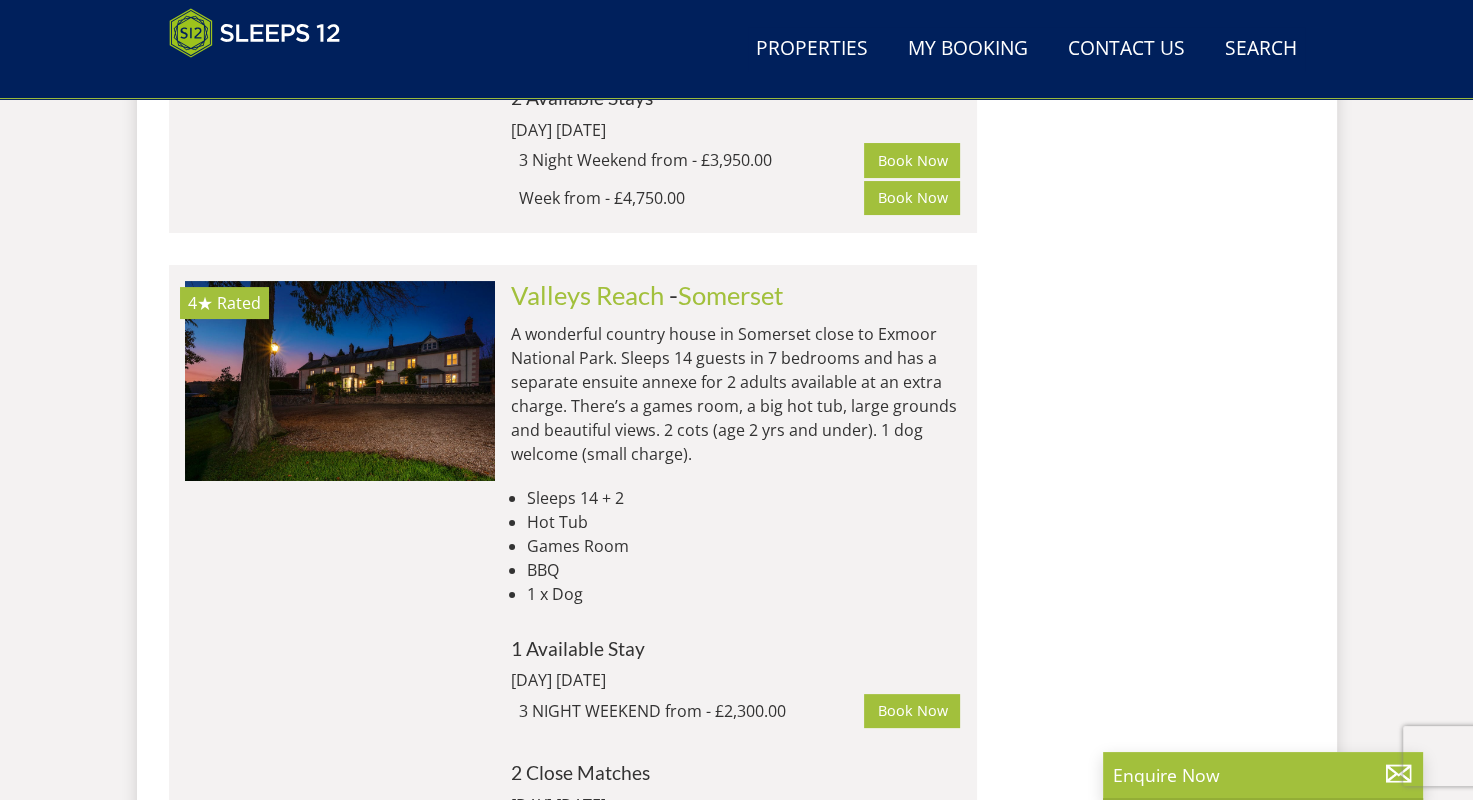 scroll, scrollTop: 15003, scrollLeft: 0, axis: vertical 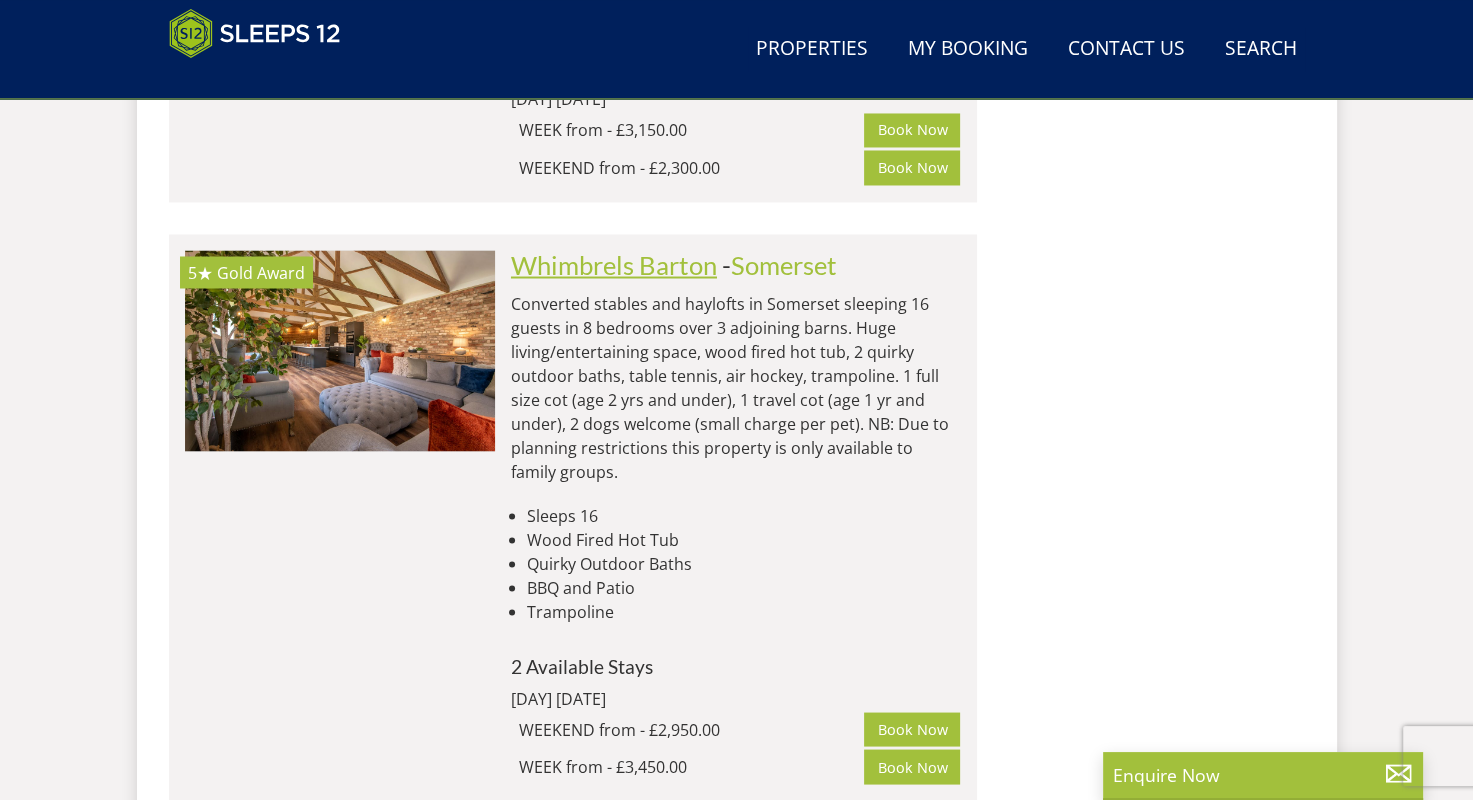 click on "Whimbrels Barton" at bounding box center [614, 264] 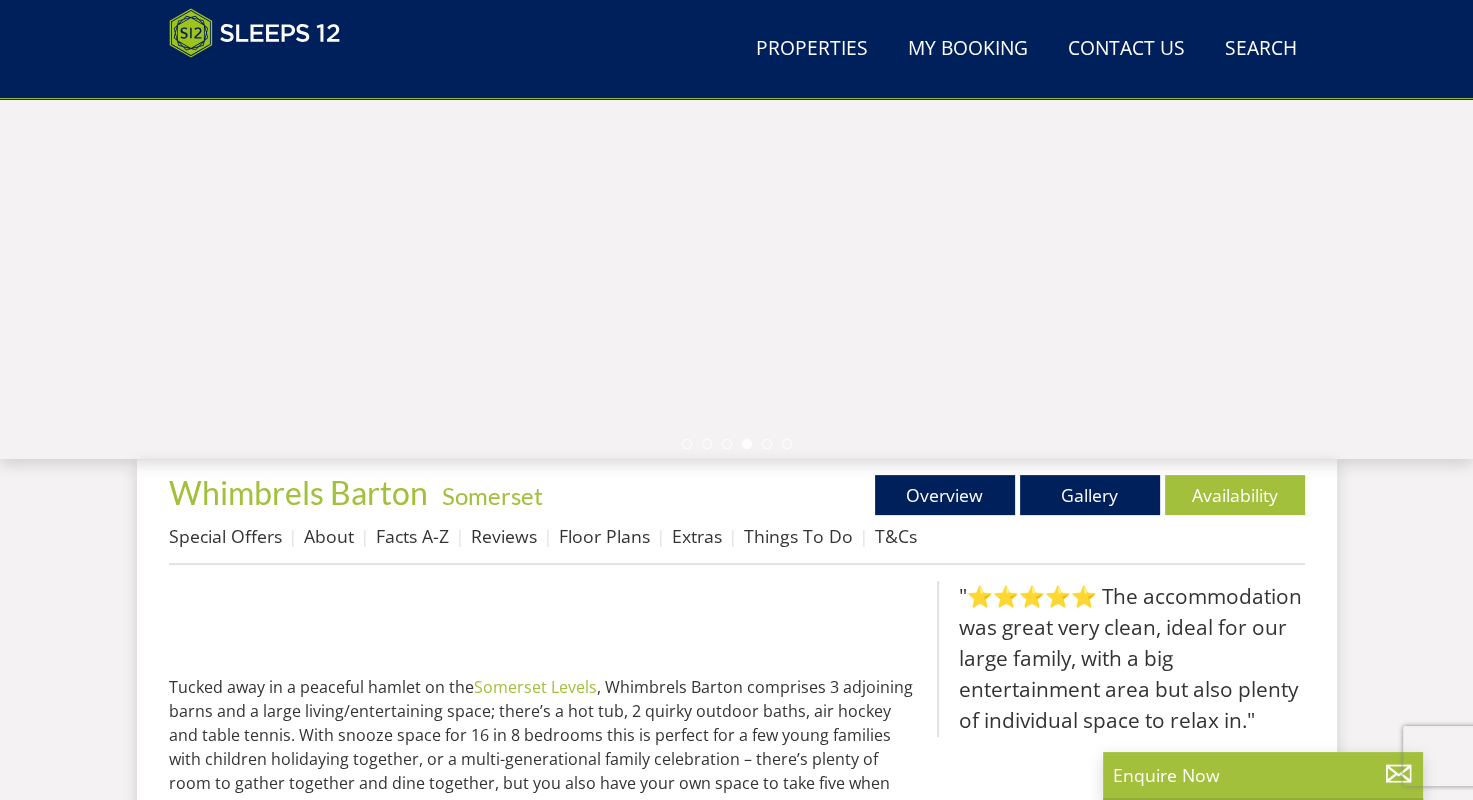 scroll, scrollTop: 371, scrollLeft: 0, axis: vertical 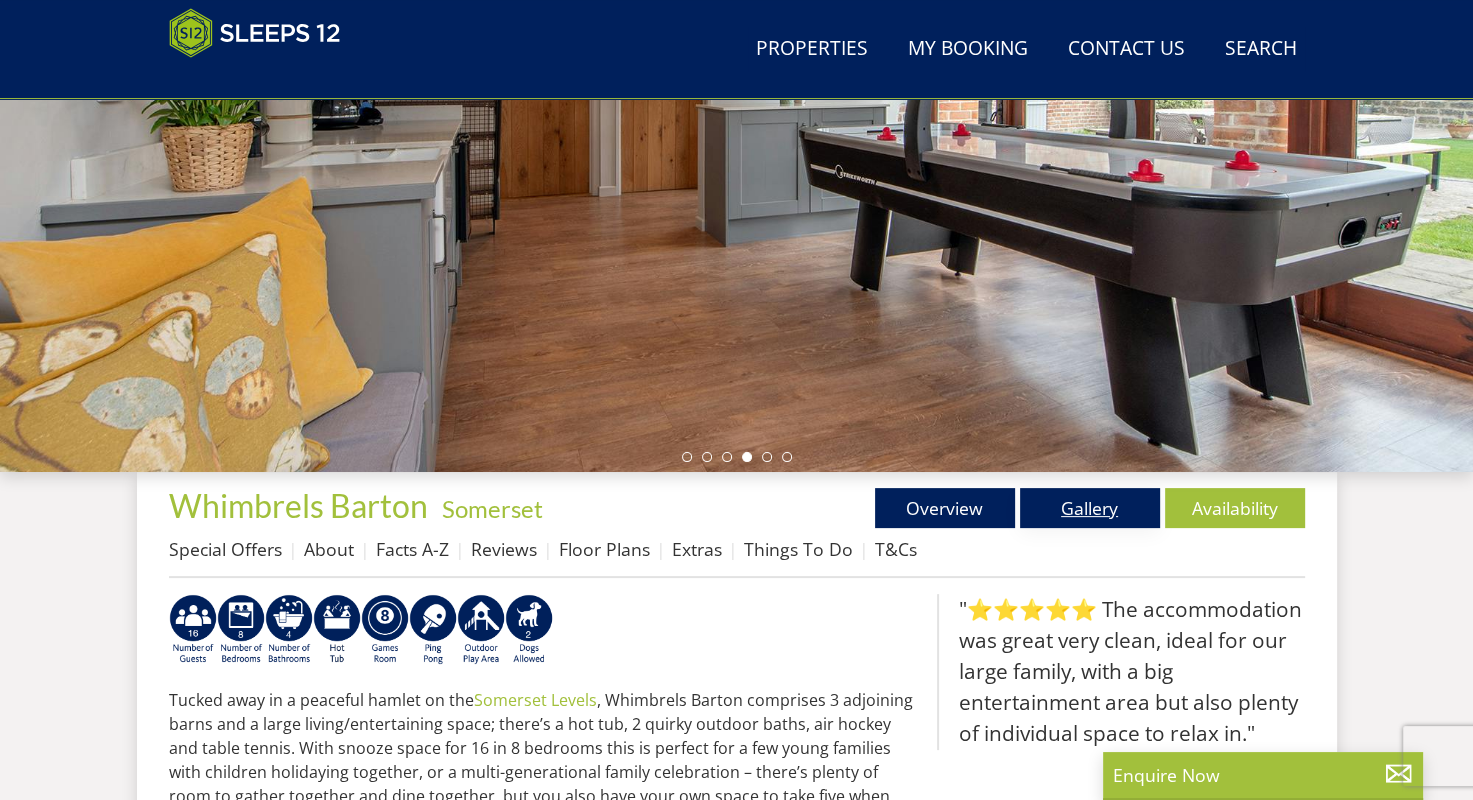 click on "Gallery" at bounding box center (1090, 508) 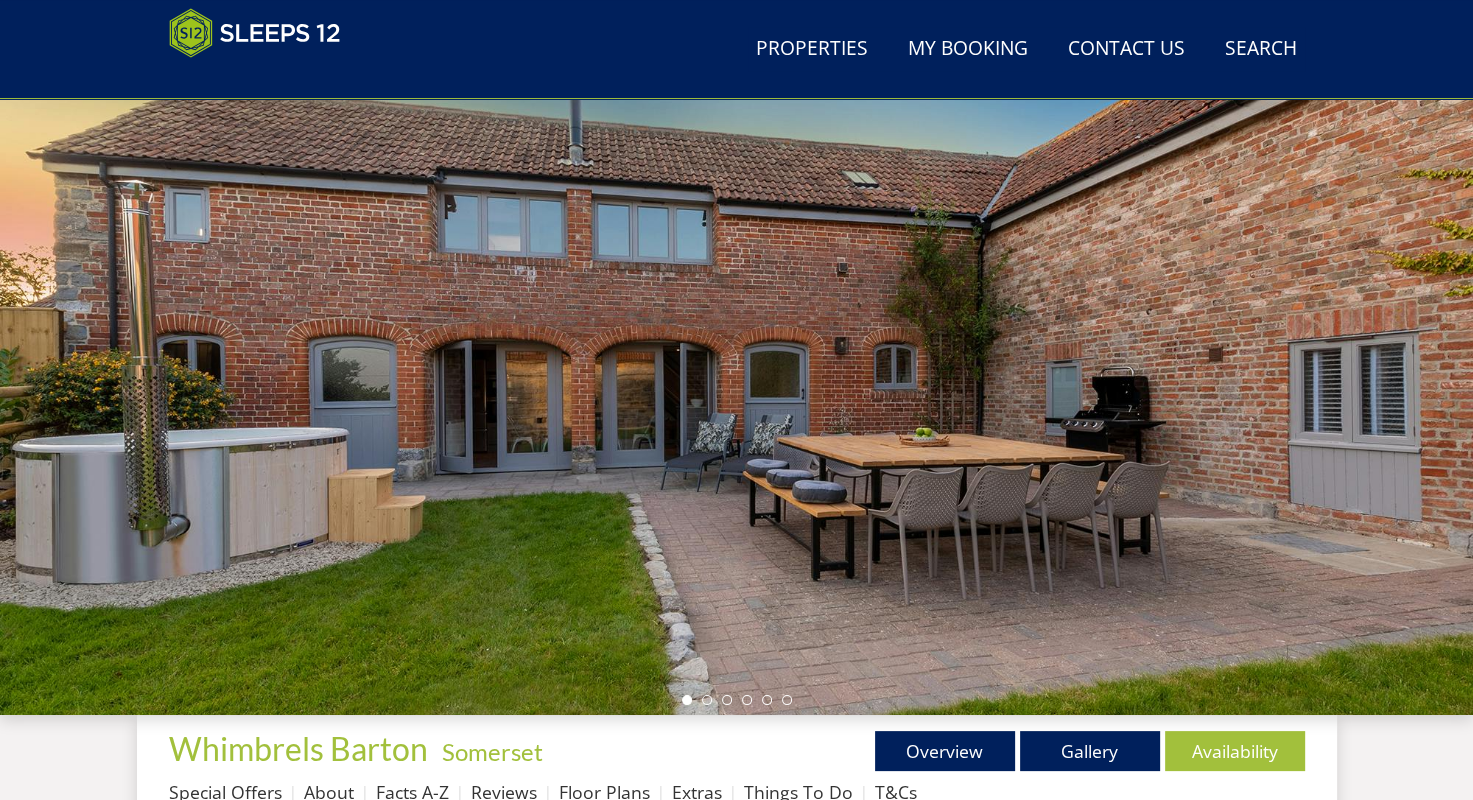 scroll, scrollTop: 168, scrollLeft: 0, axis: vertical 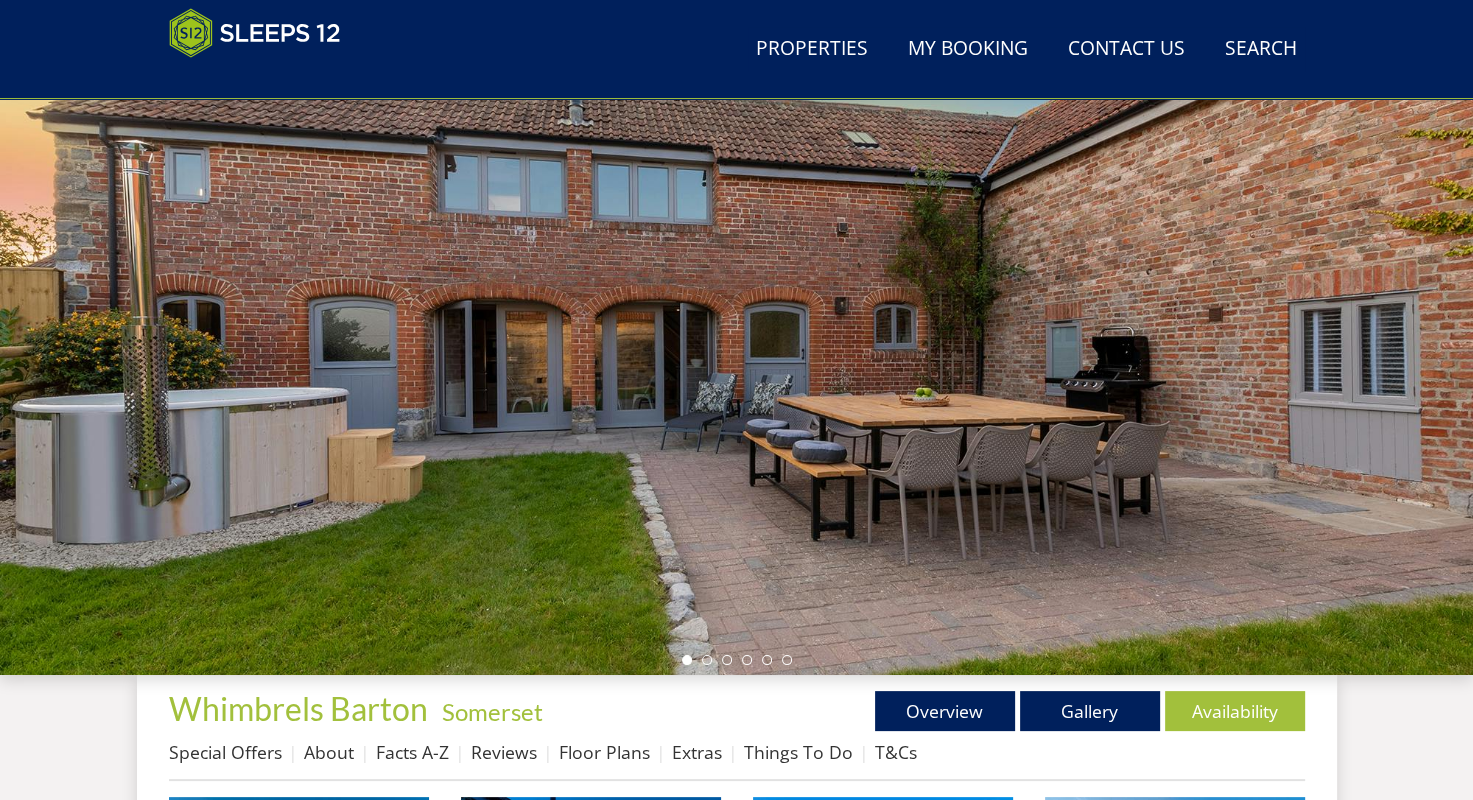 click at bounding box center [736, 325] 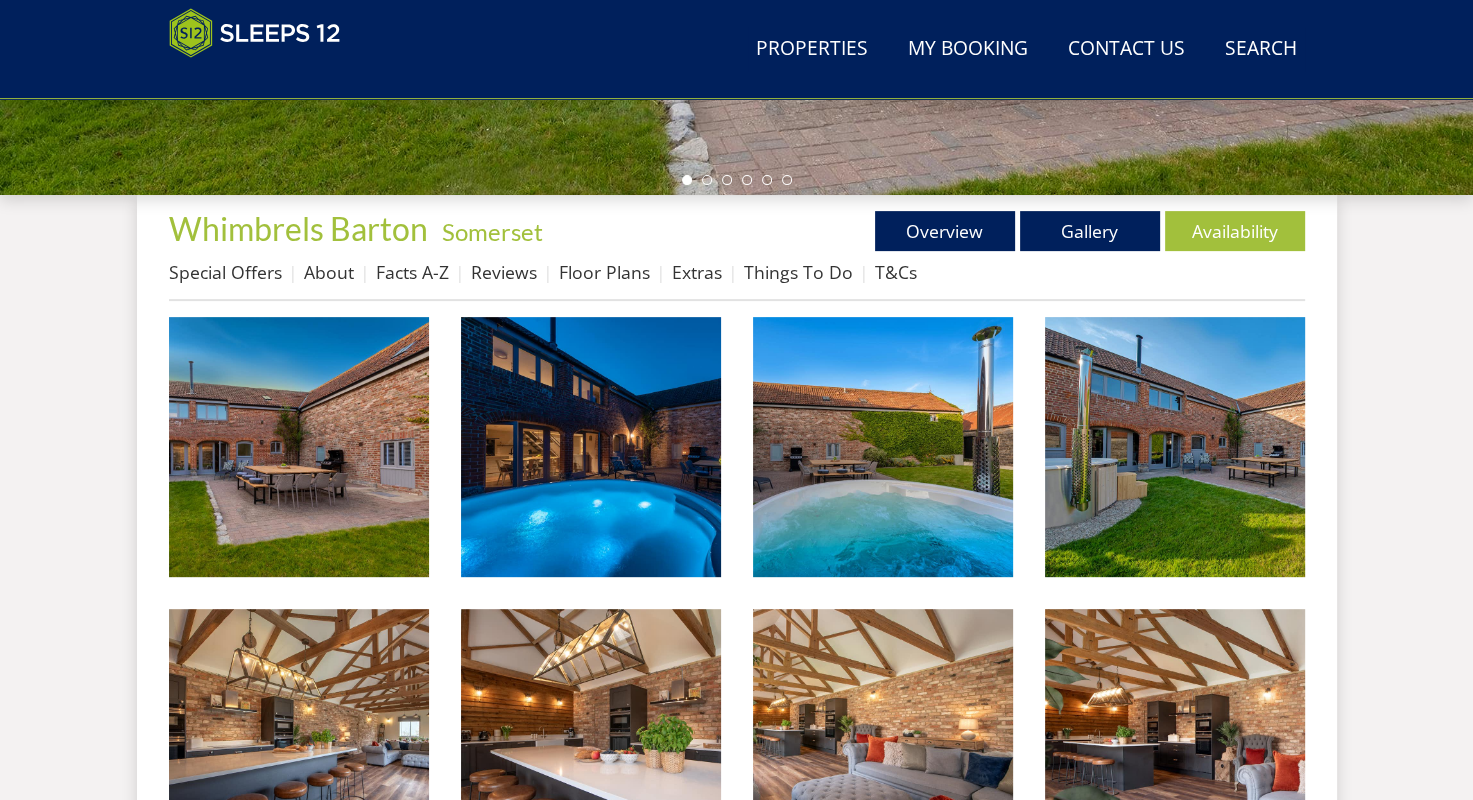 scroll, scrollTop: 661, scrollLeft: 0, axis: vertical 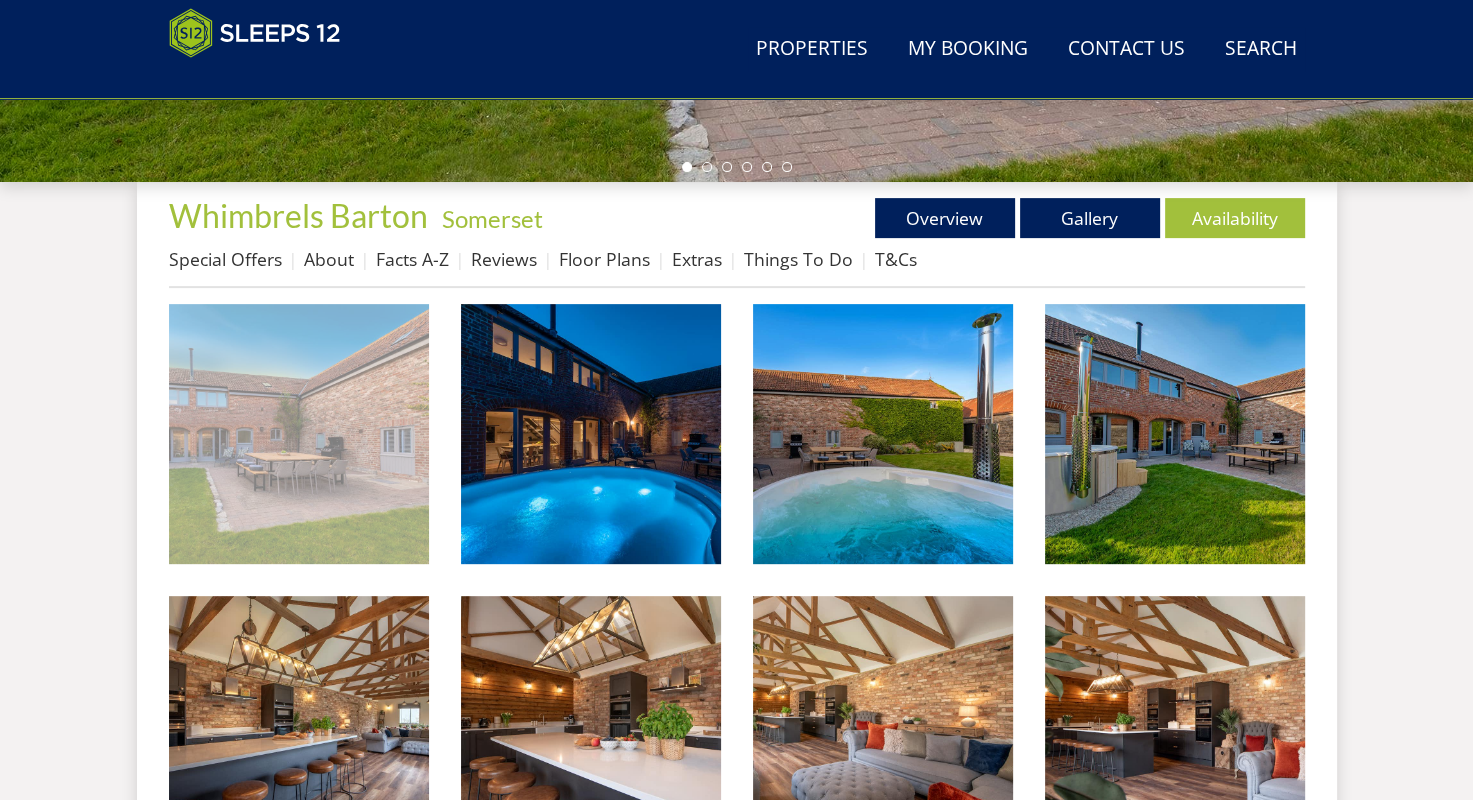 click at bounding box center (299, 434) 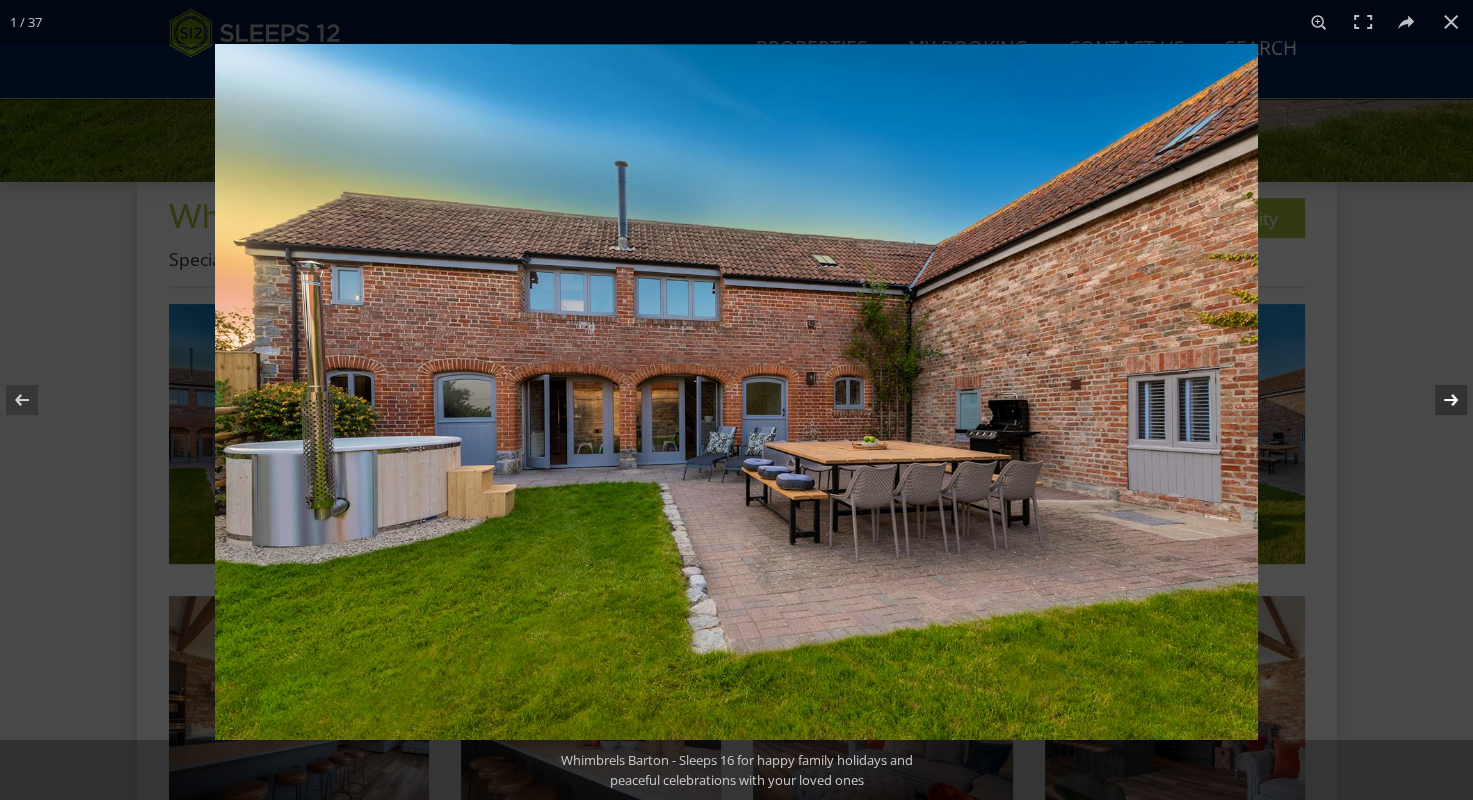 click at bounding box center [1438, 400] 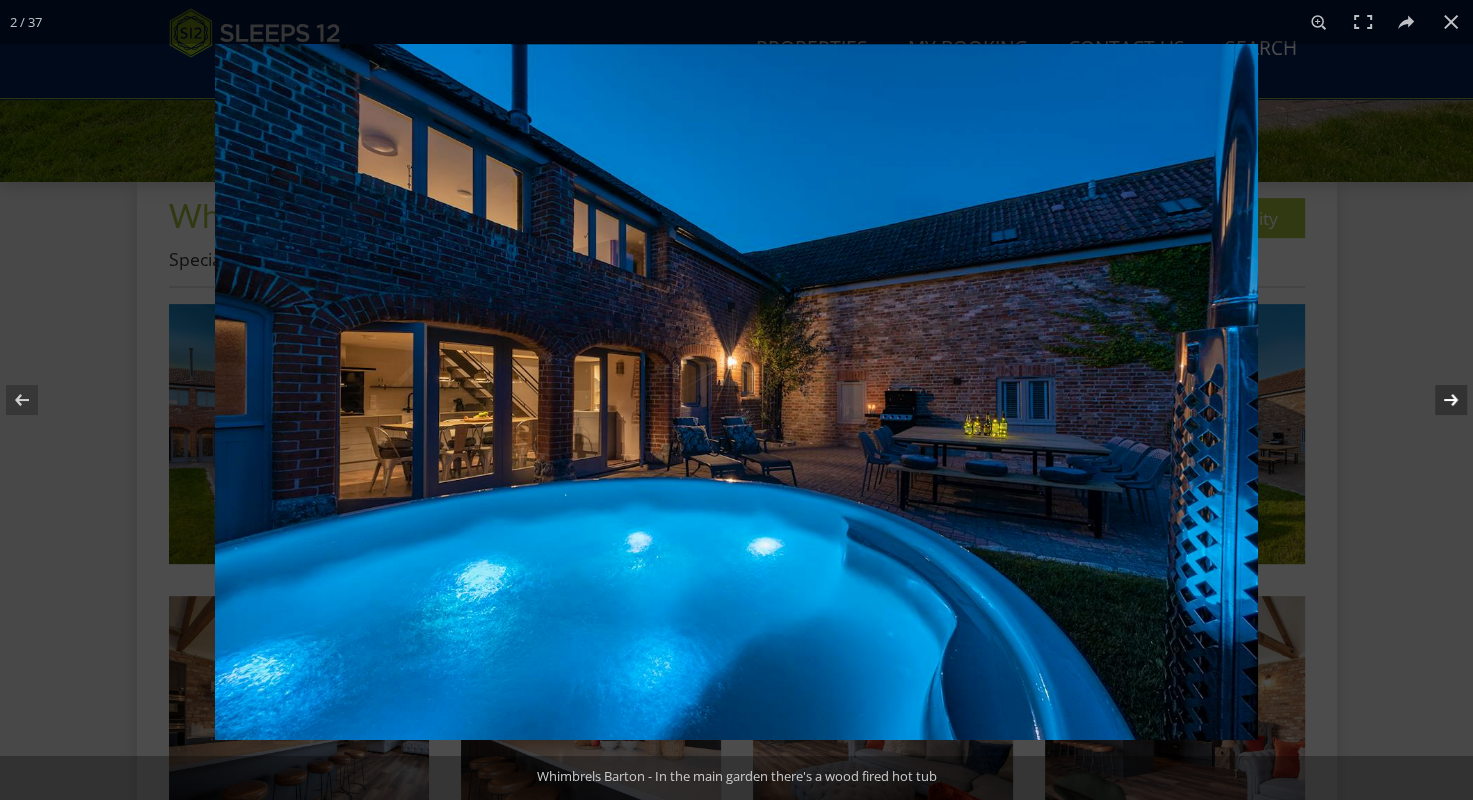 click at bounding box center [1438, 400] 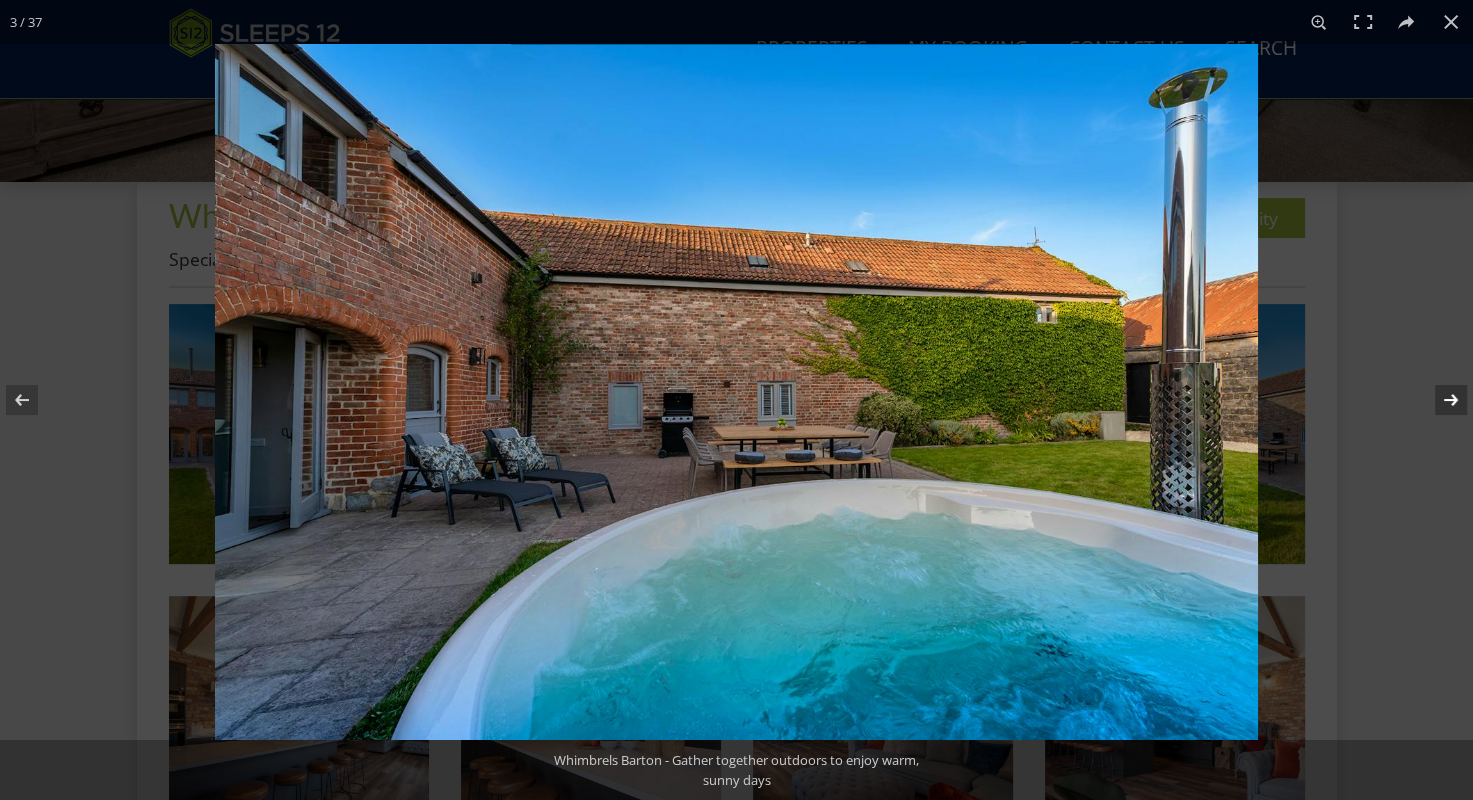 click at bounding box center [1438, 400] 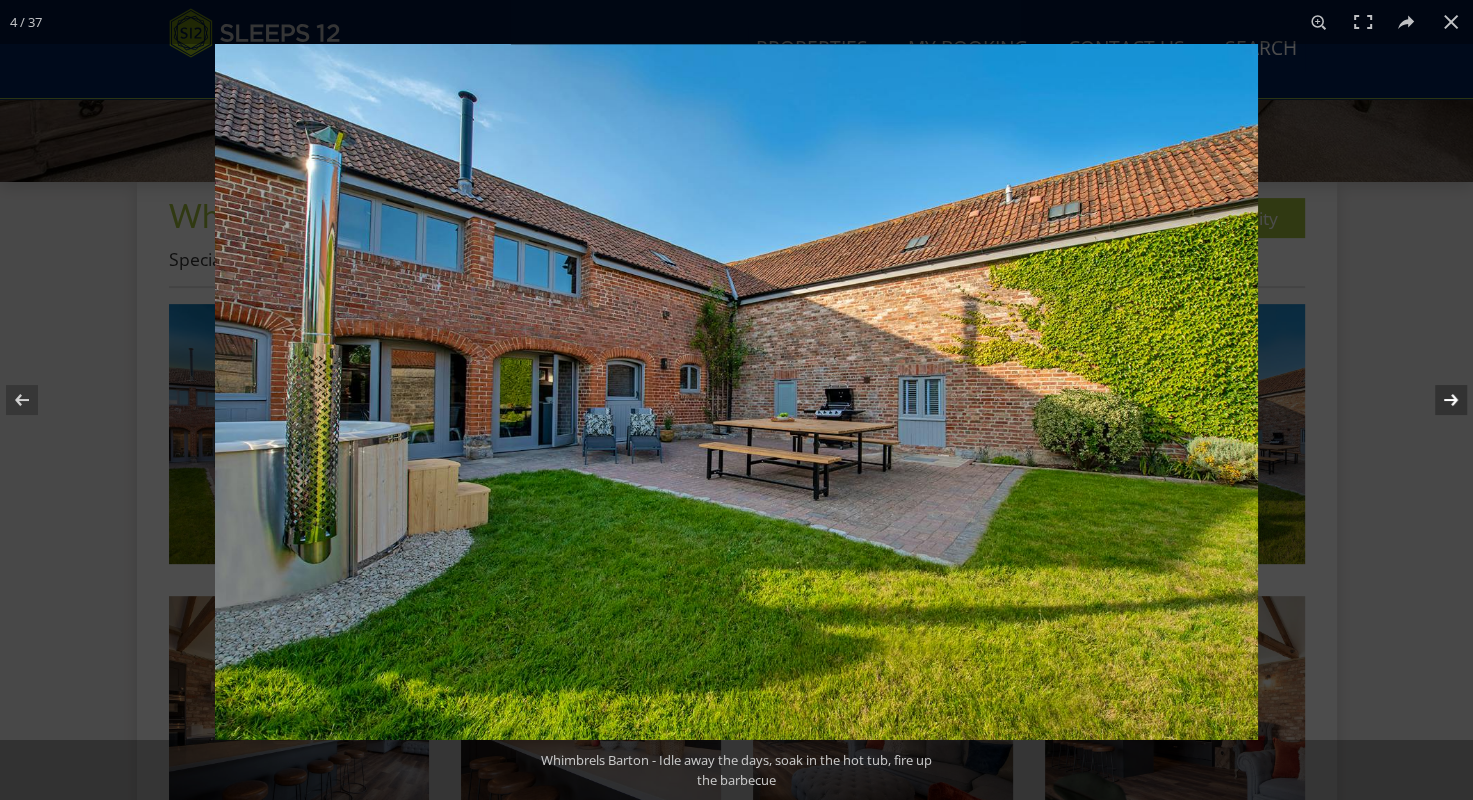 click at bounding box center [1438, 400] 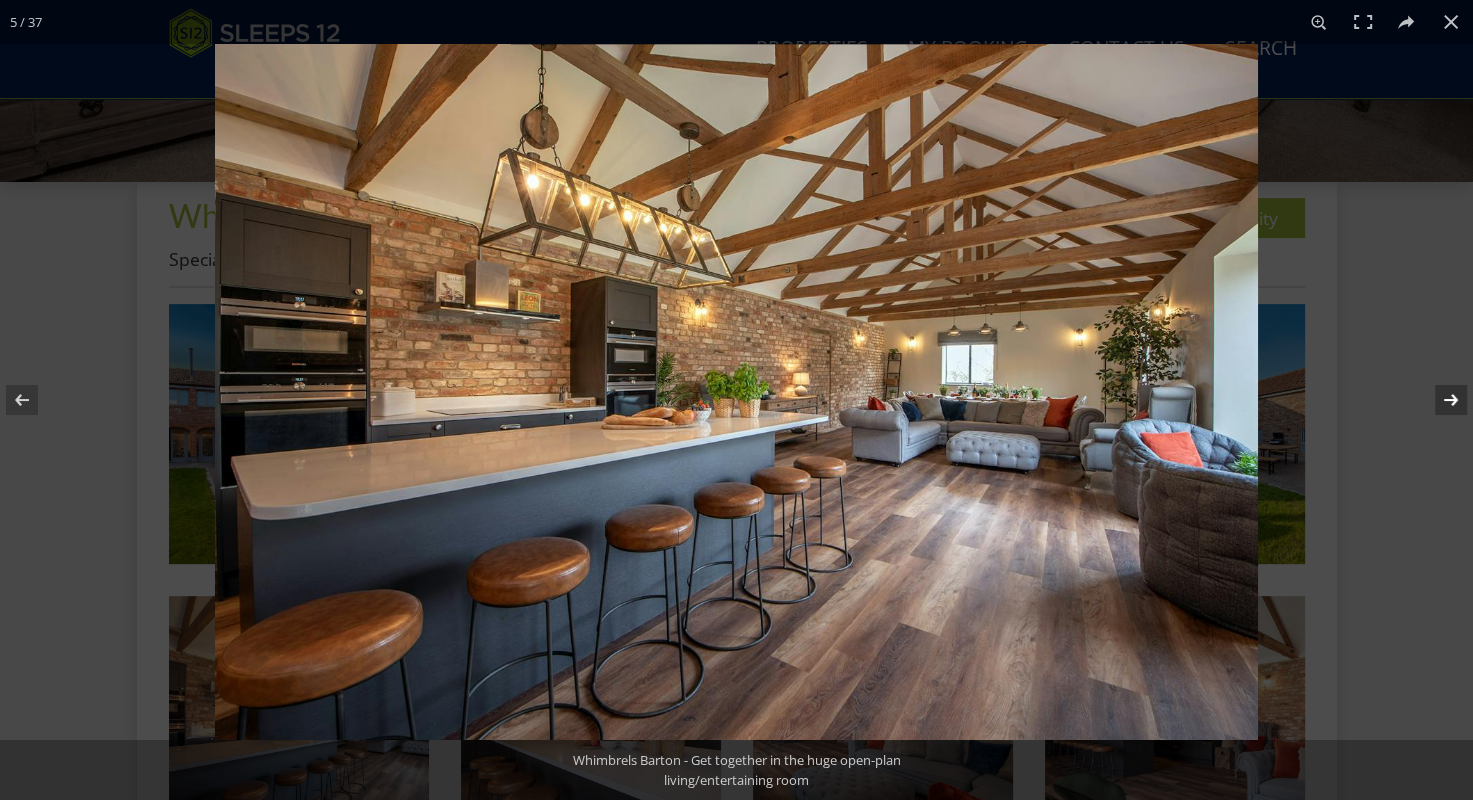 click at bounding box center [1438, 400] 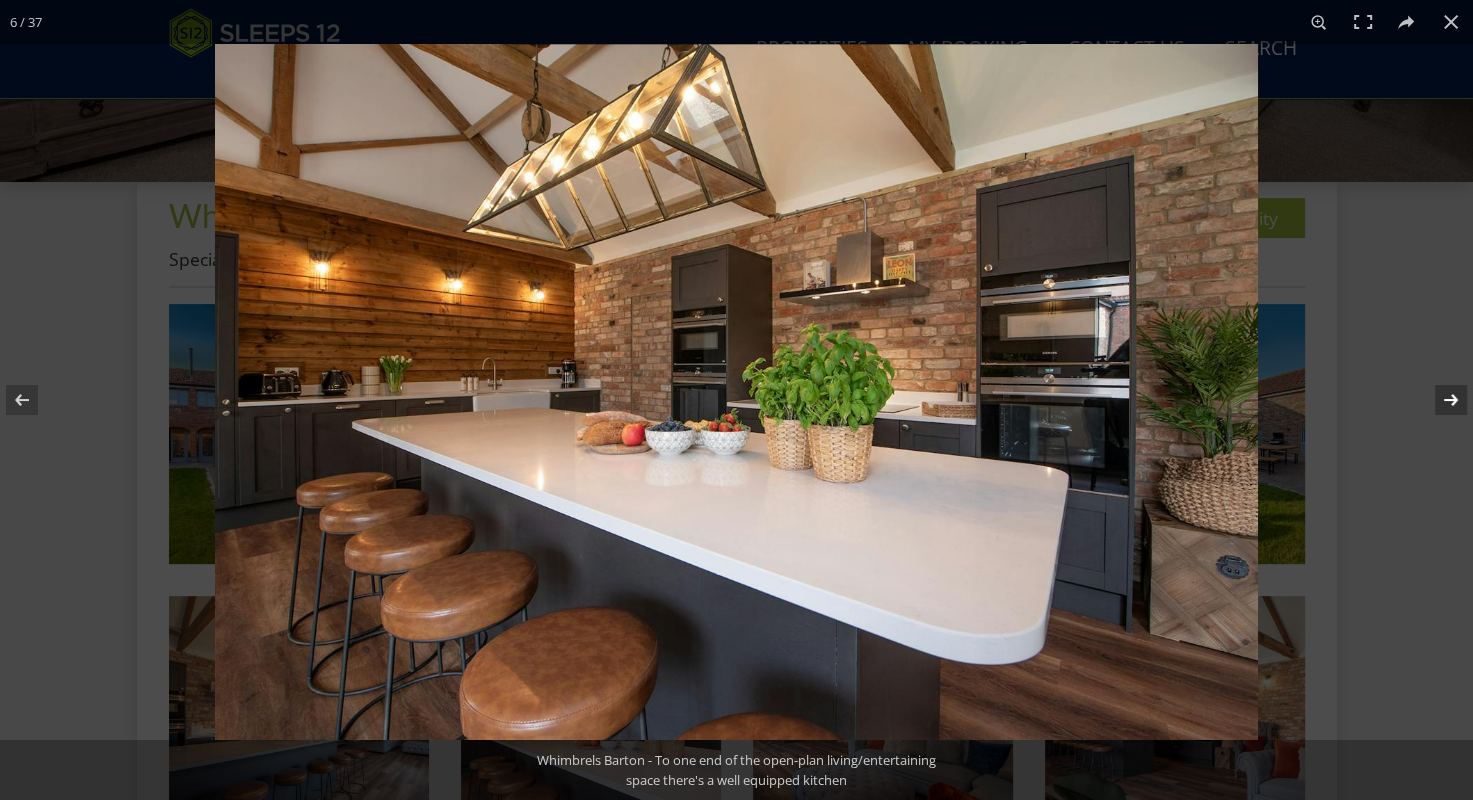 click at bounding box center [1438, 400] 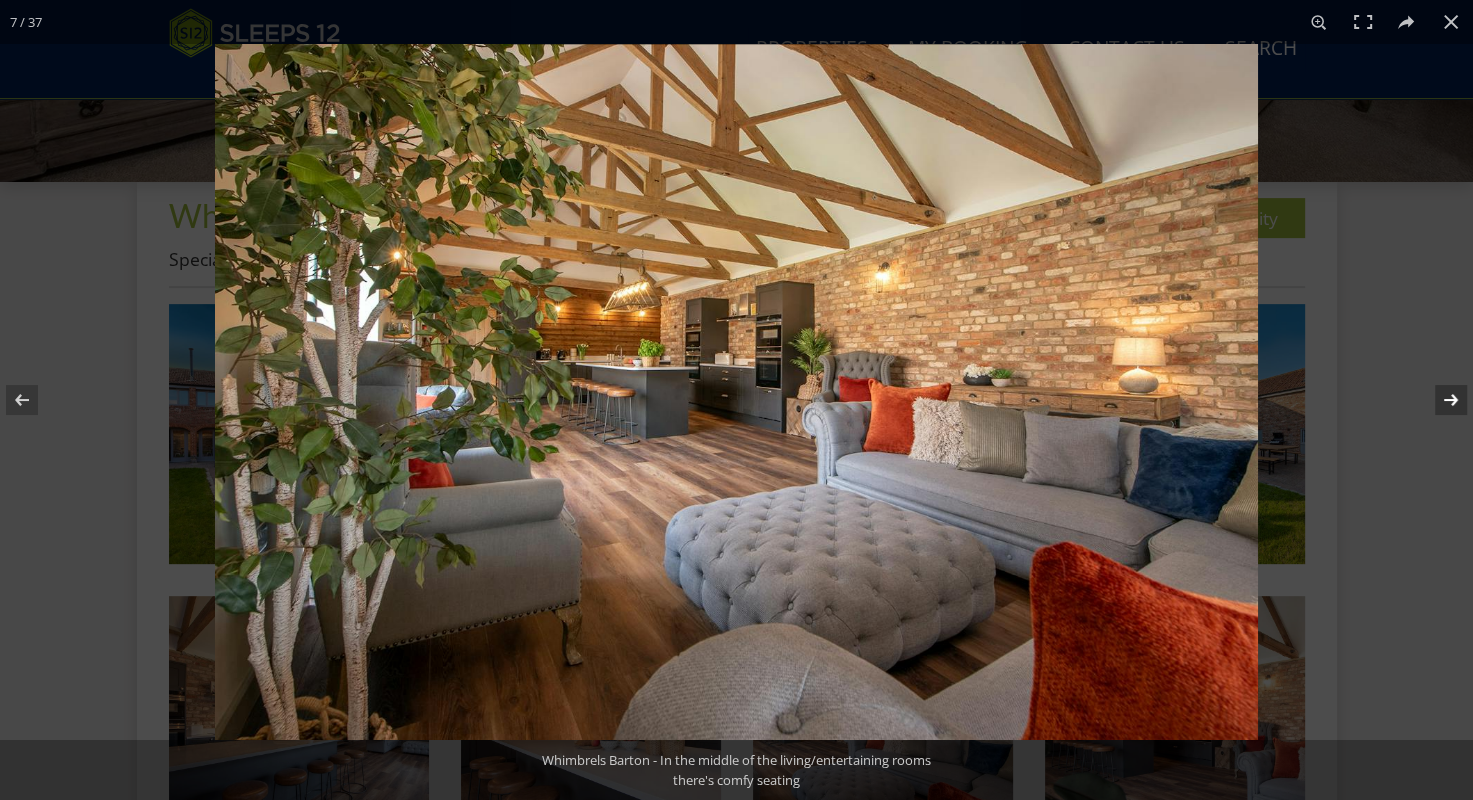click at bounding box center (1438, 400) 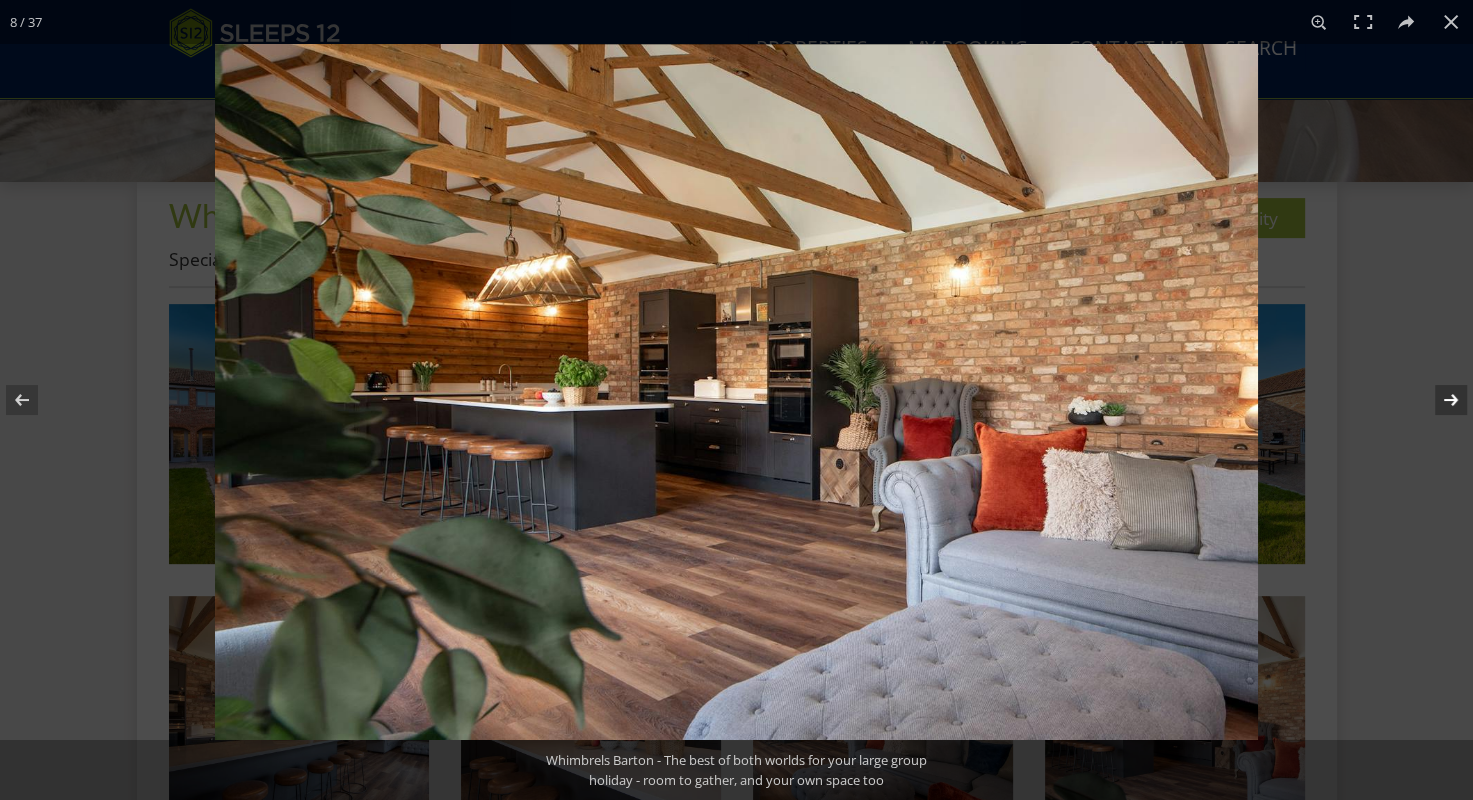 click at bounding box center (1438, 400) 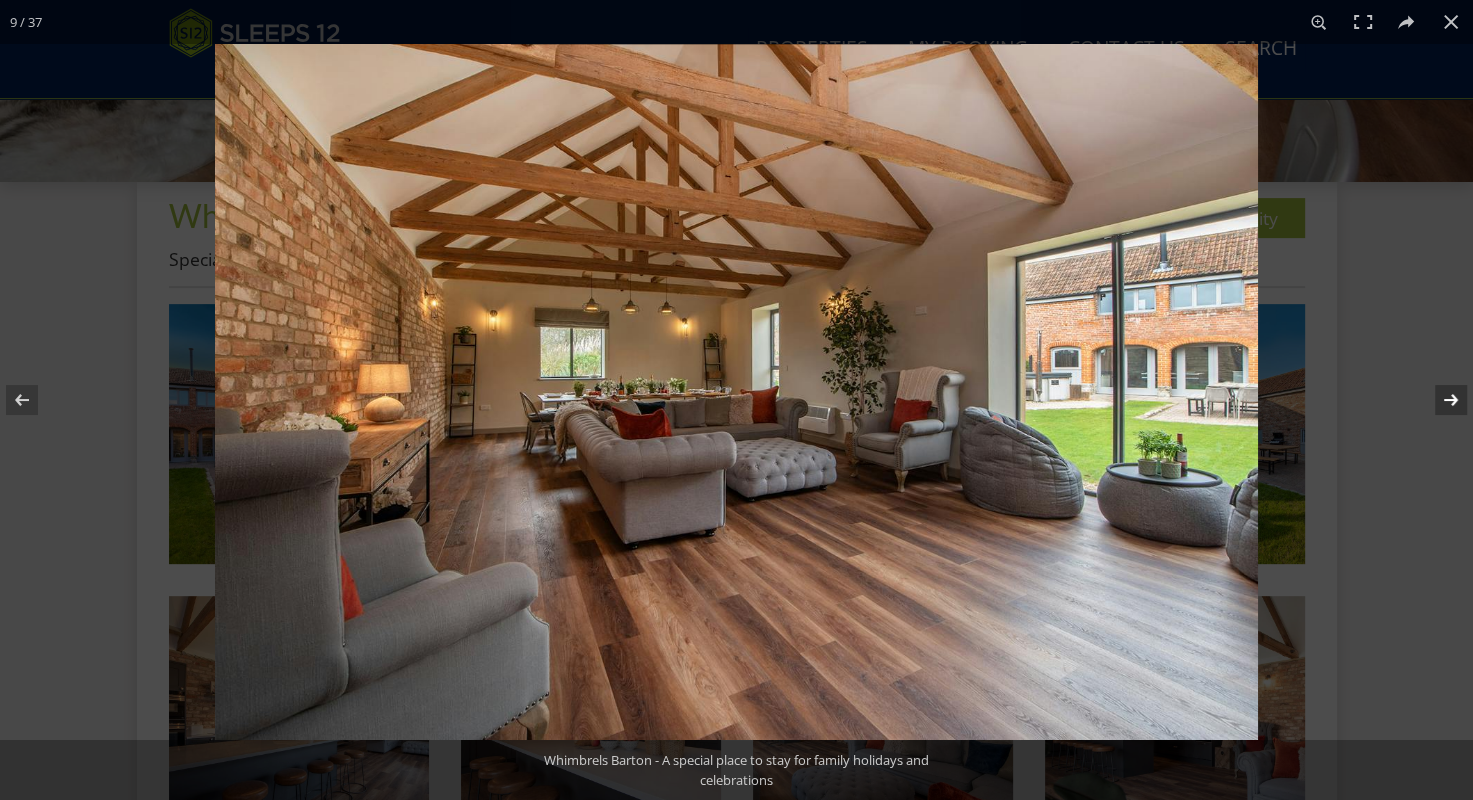 click at bounding box center (1438, 400) 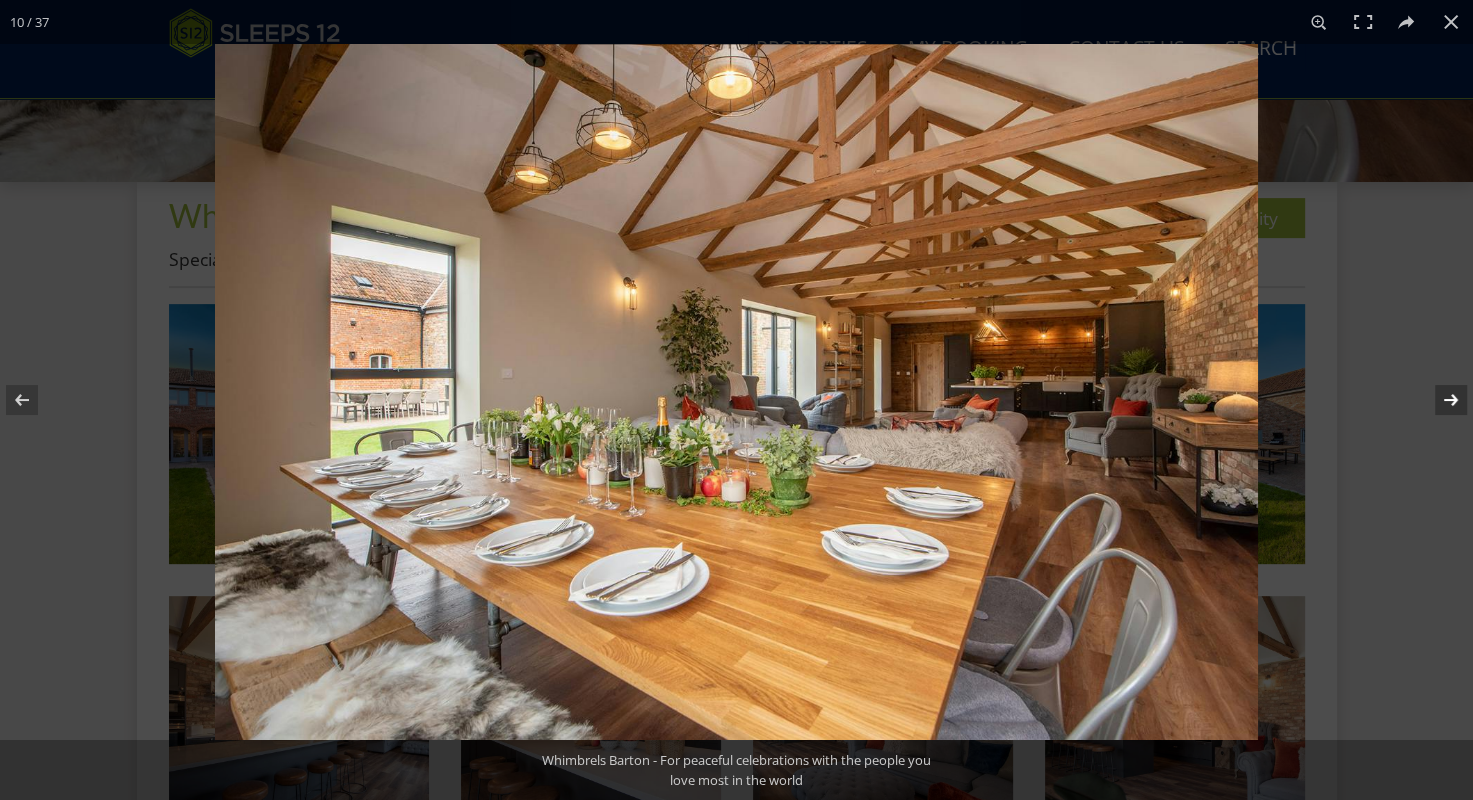 click at bounding box center (1438, 400) 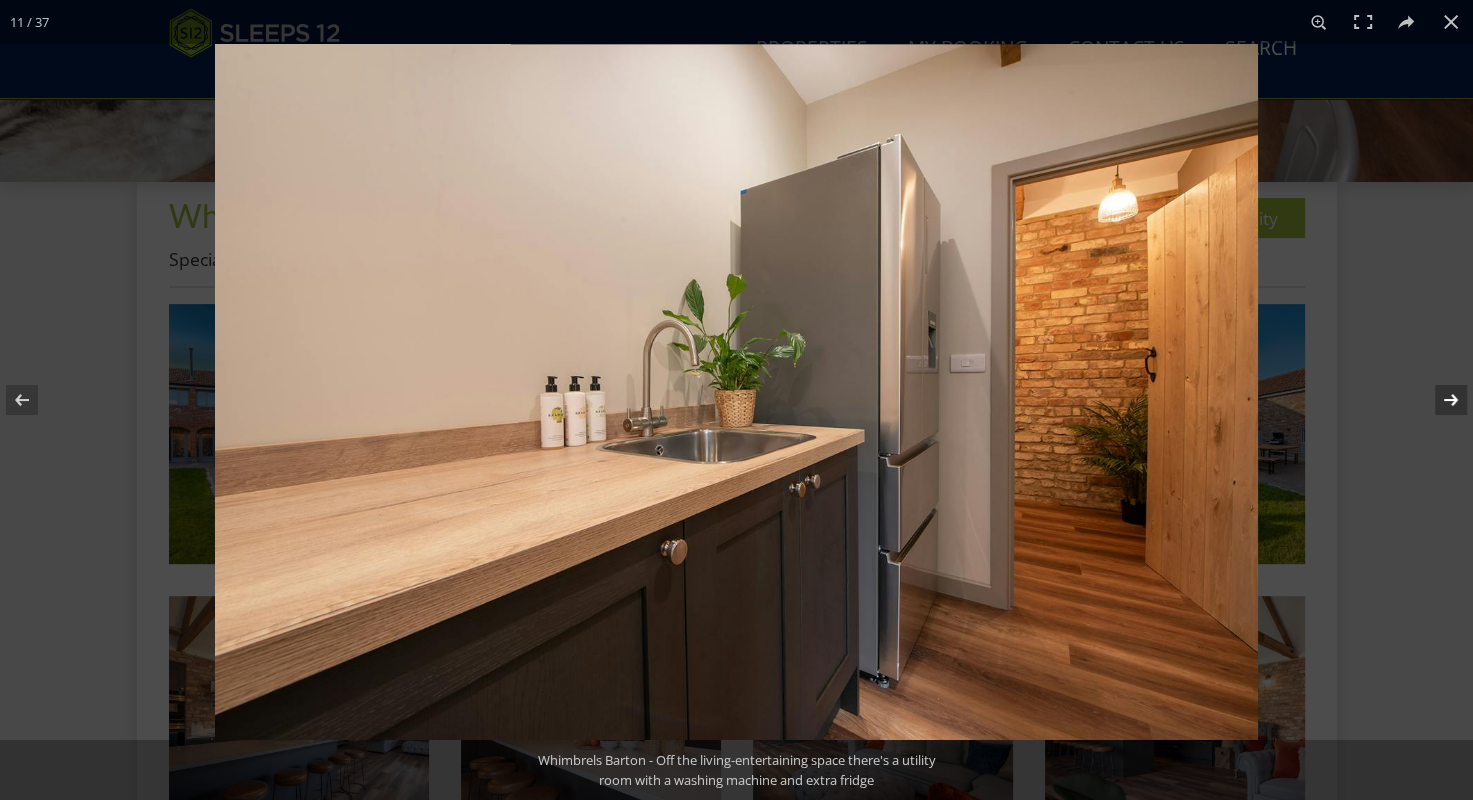 click at bounding box center [1438, 400] 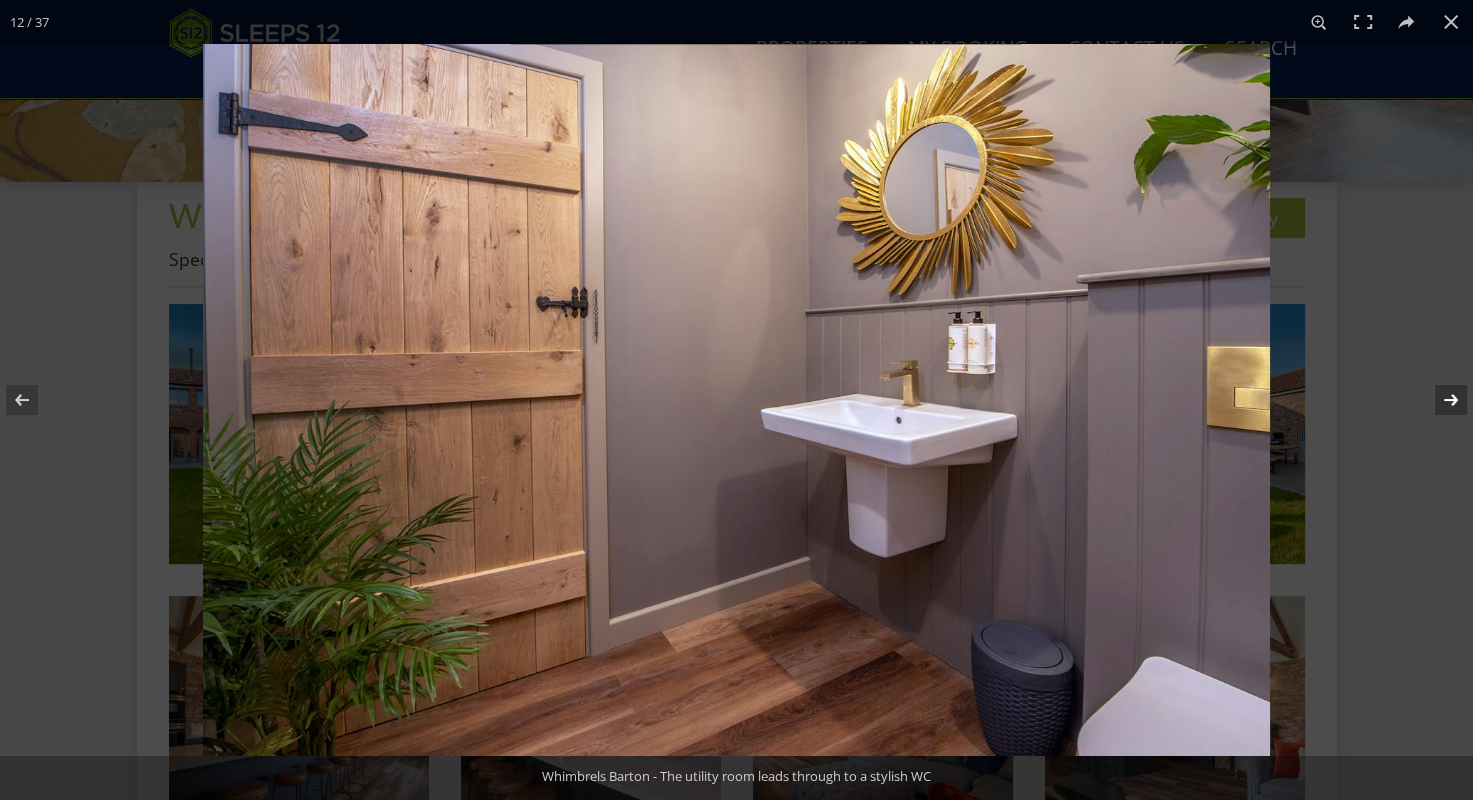 click at bounding box center (1438, 400) 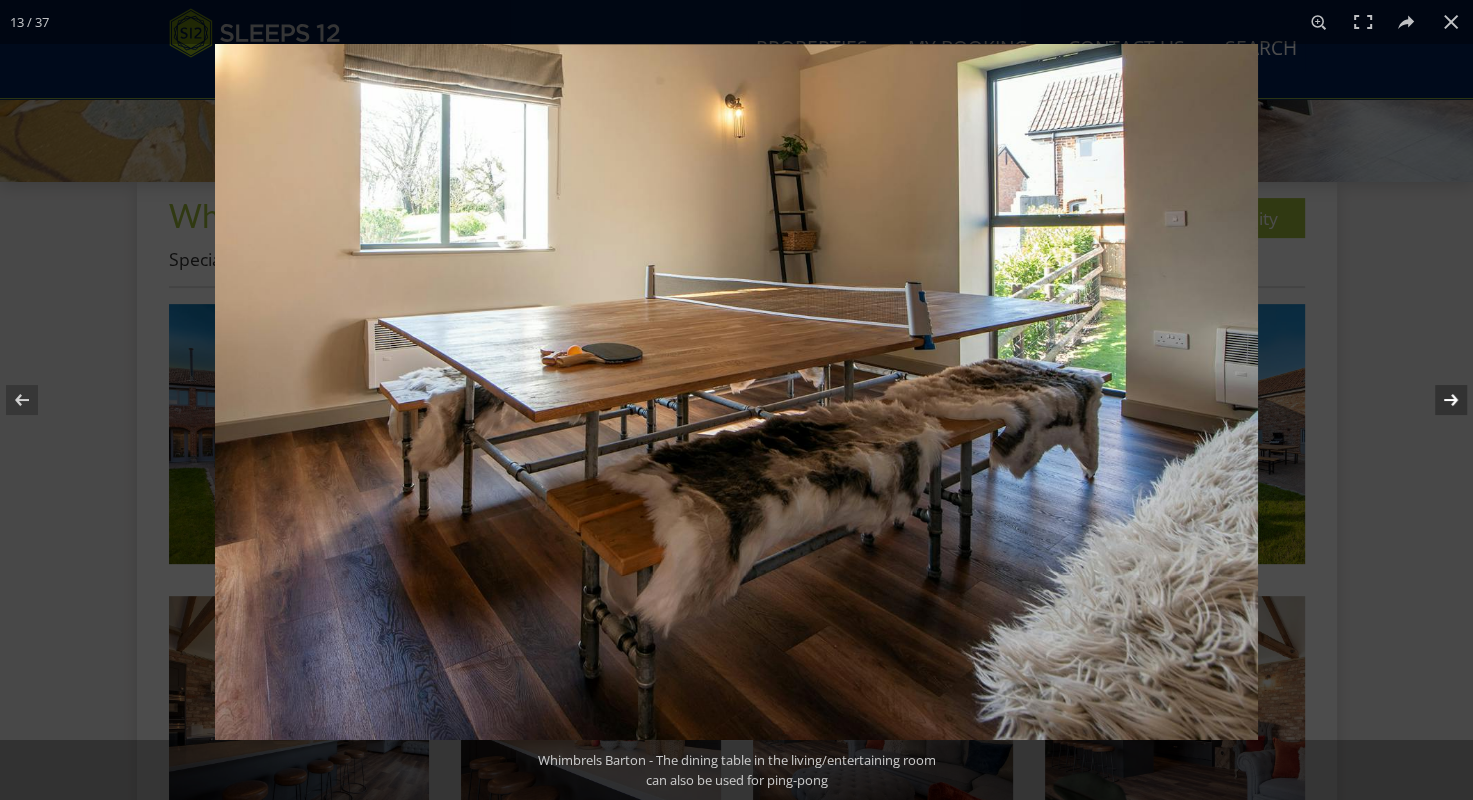 click at bounding box center (1438, 400) 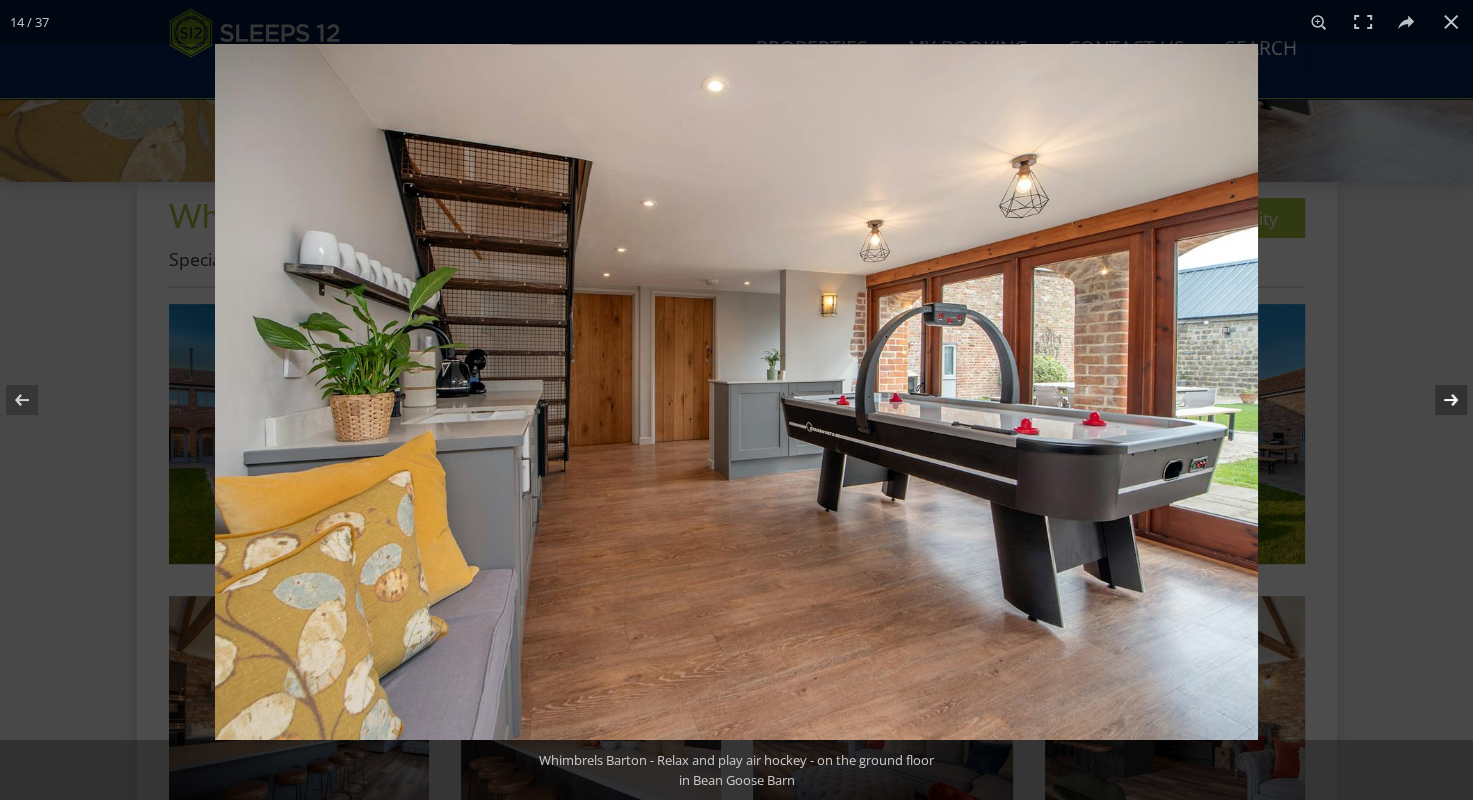 click at bounding box center (1438, 400) 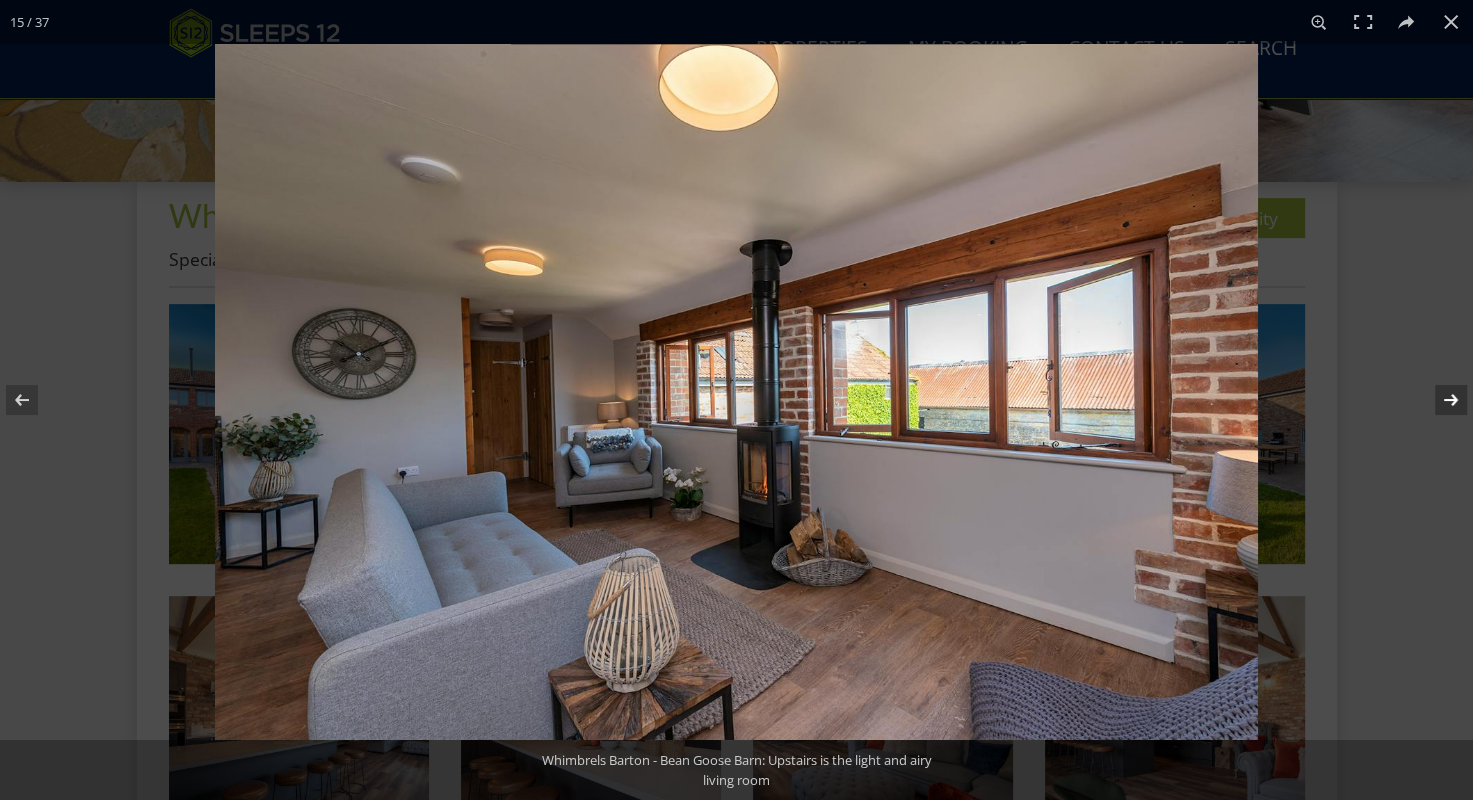 click at bounding box center (1438, 400) 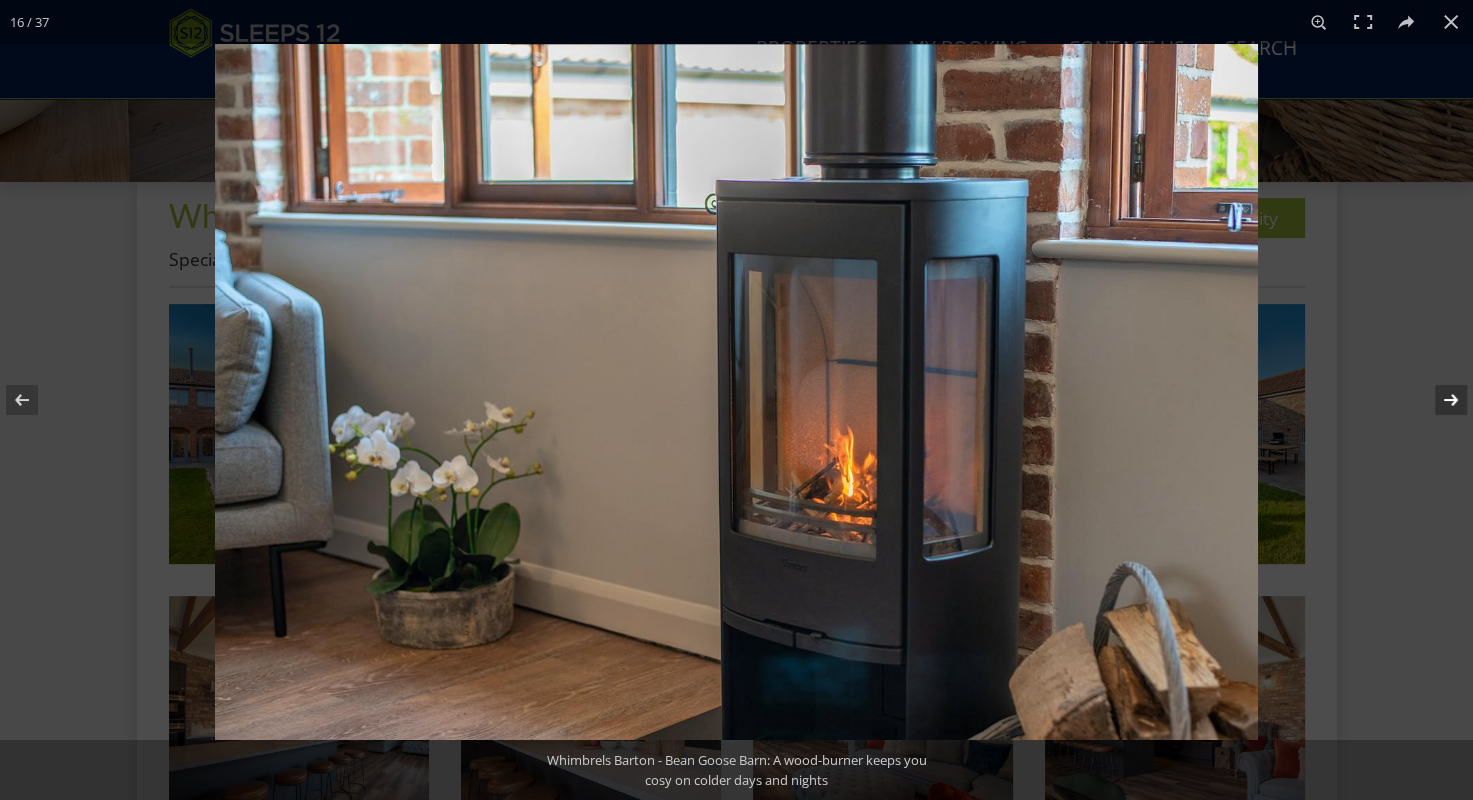 click at bounding box center (1438, 400) 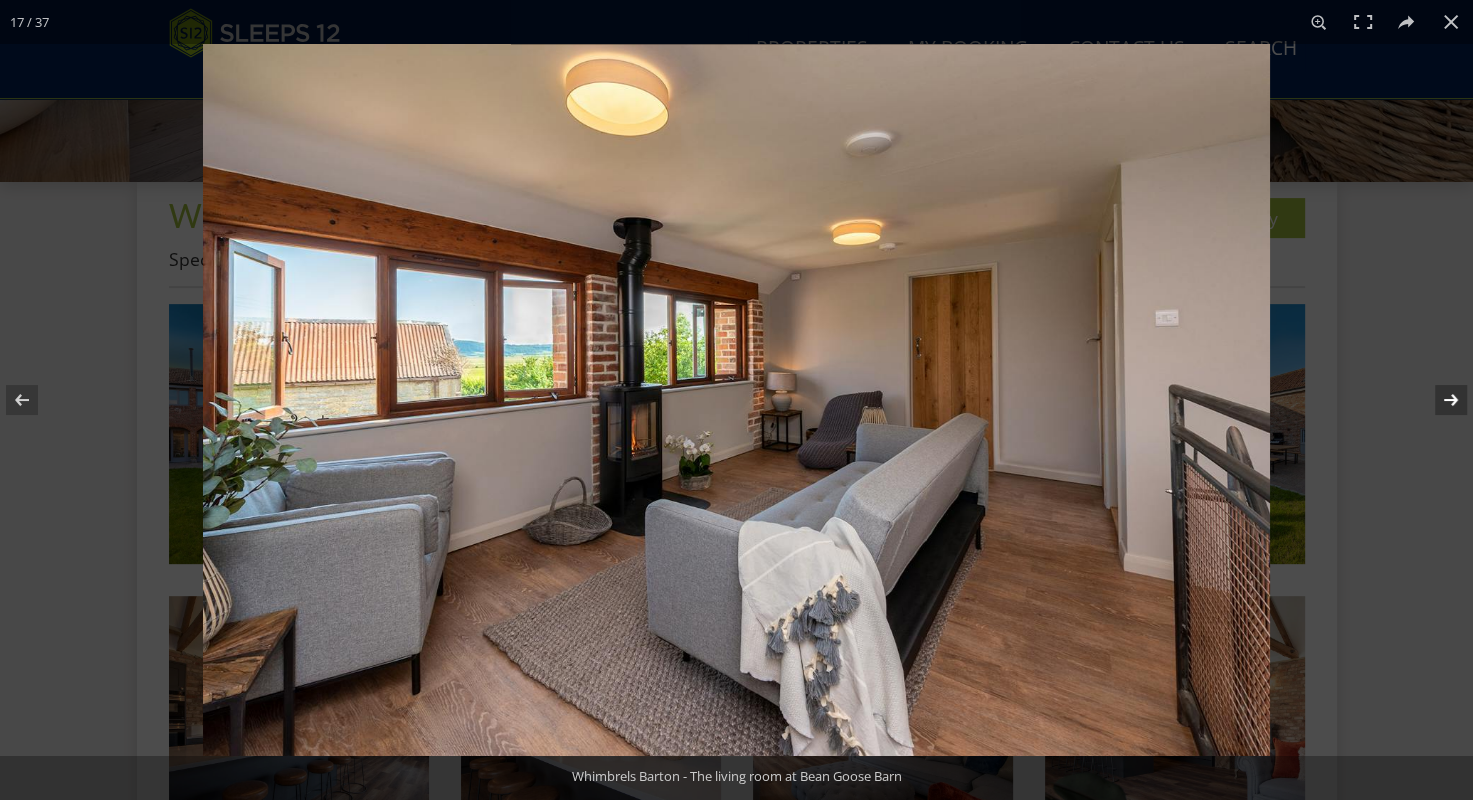 click at bounding box center (1438, 400) 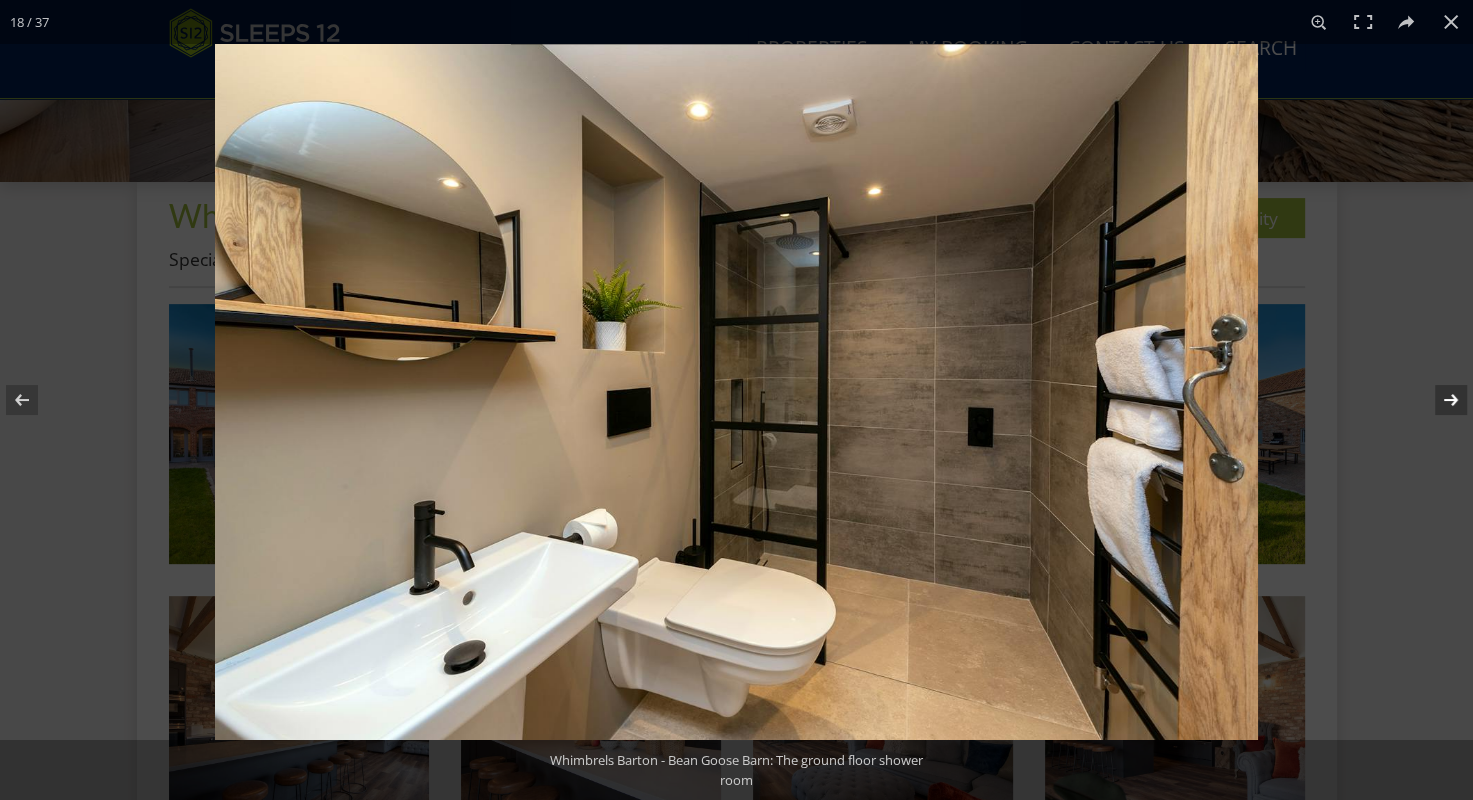 click at bounding box center (1438, 400) 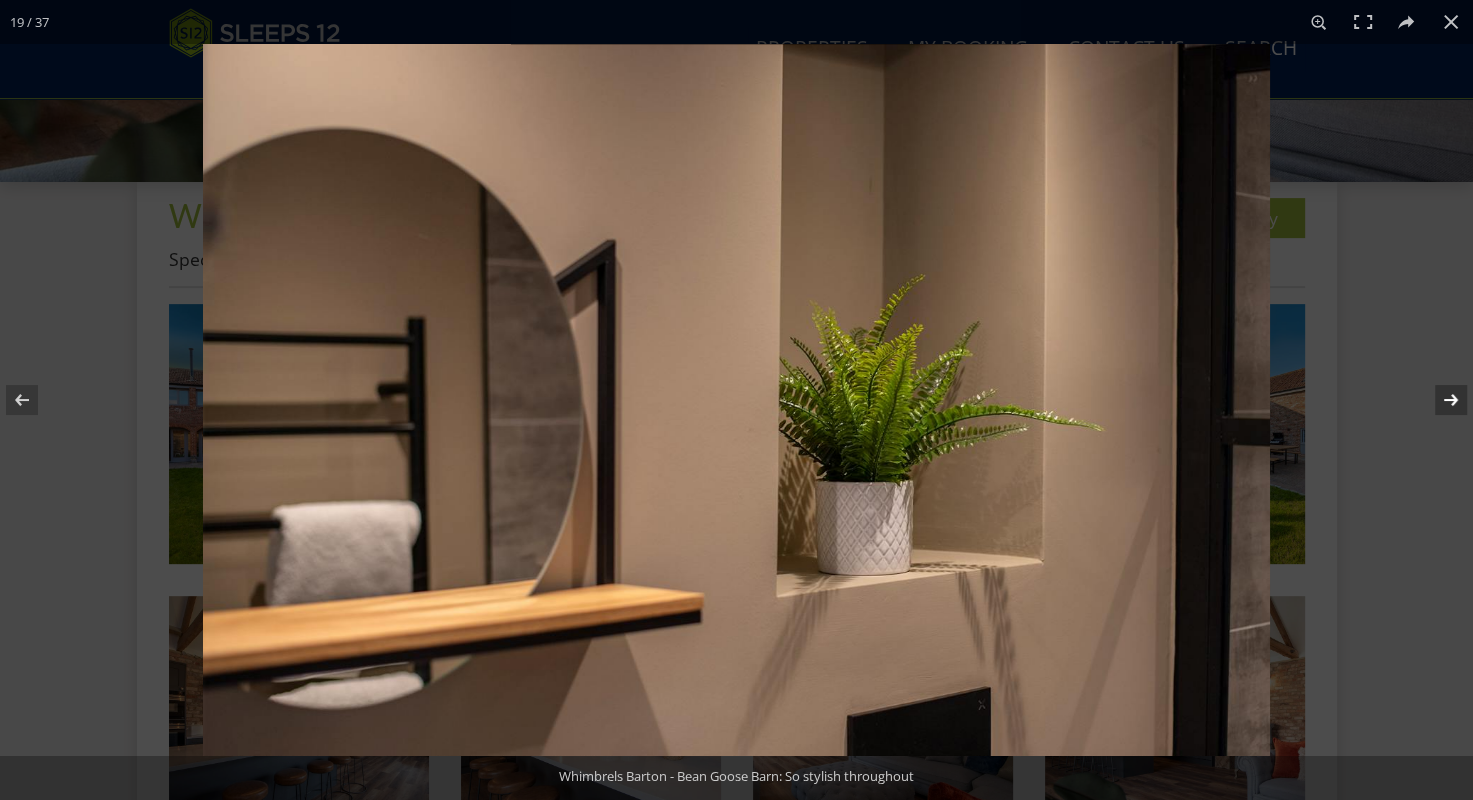click at bounding box center [1438, 400] 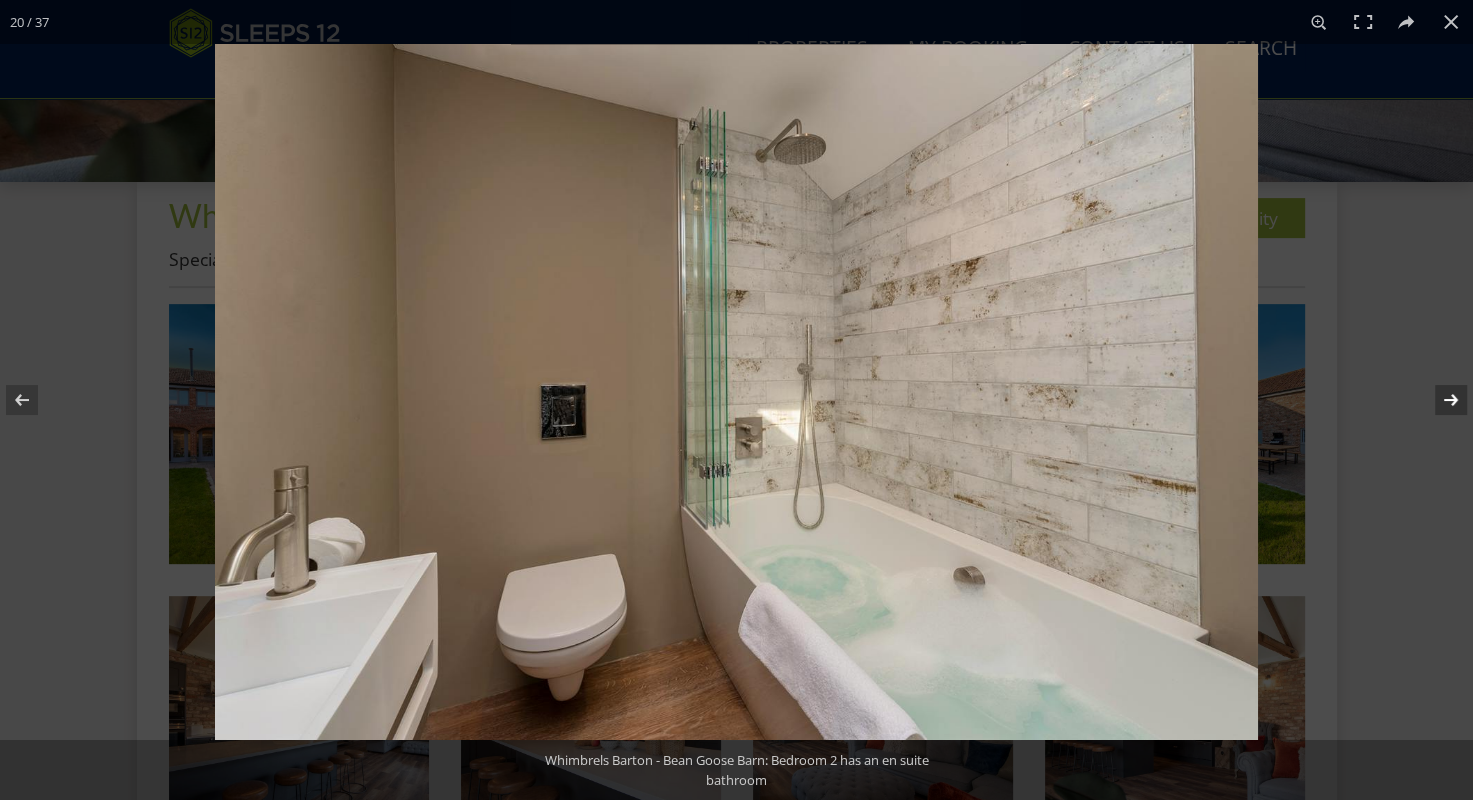 click at bounding box center (1438, 400) 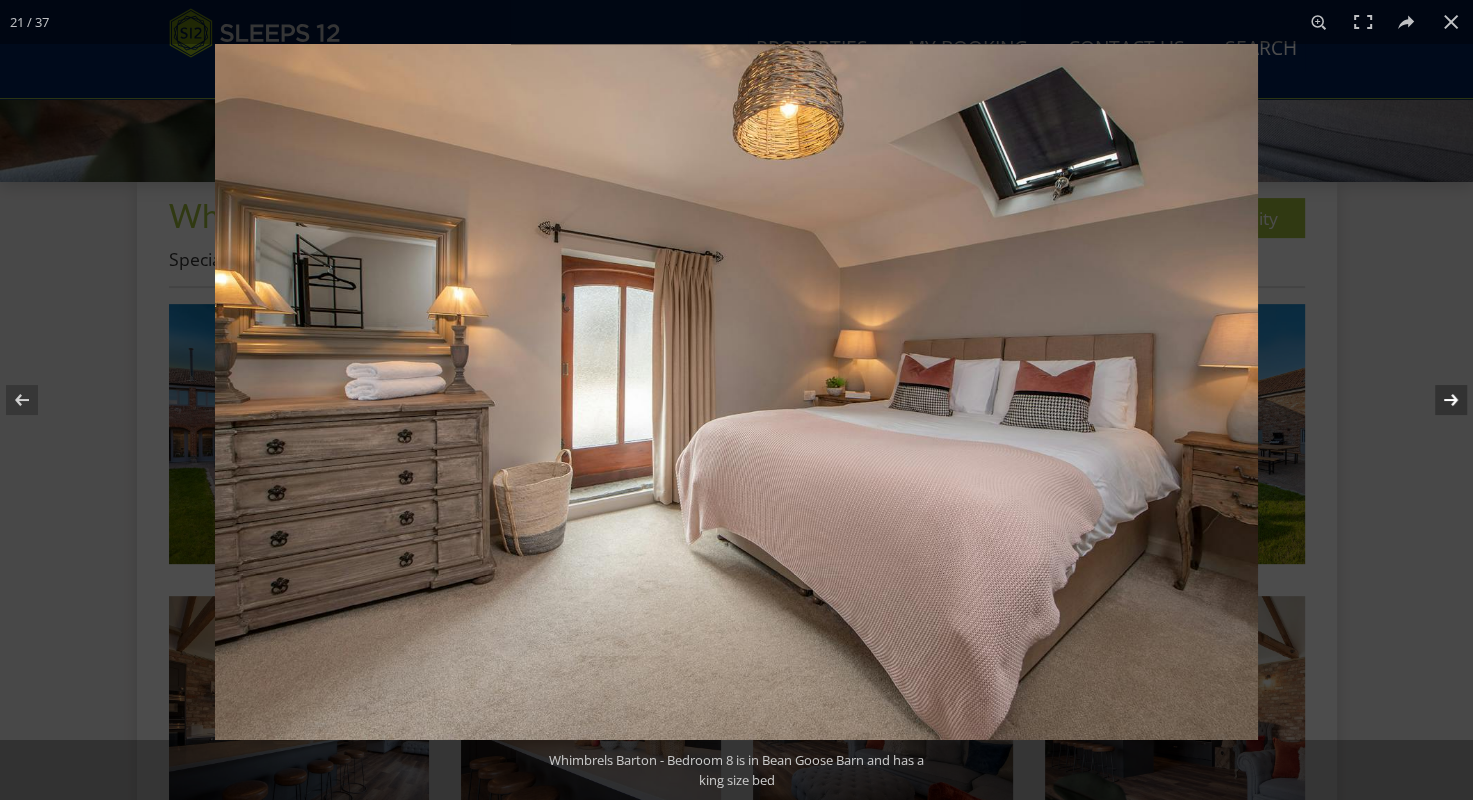 click at bounding box center (1438, 400) 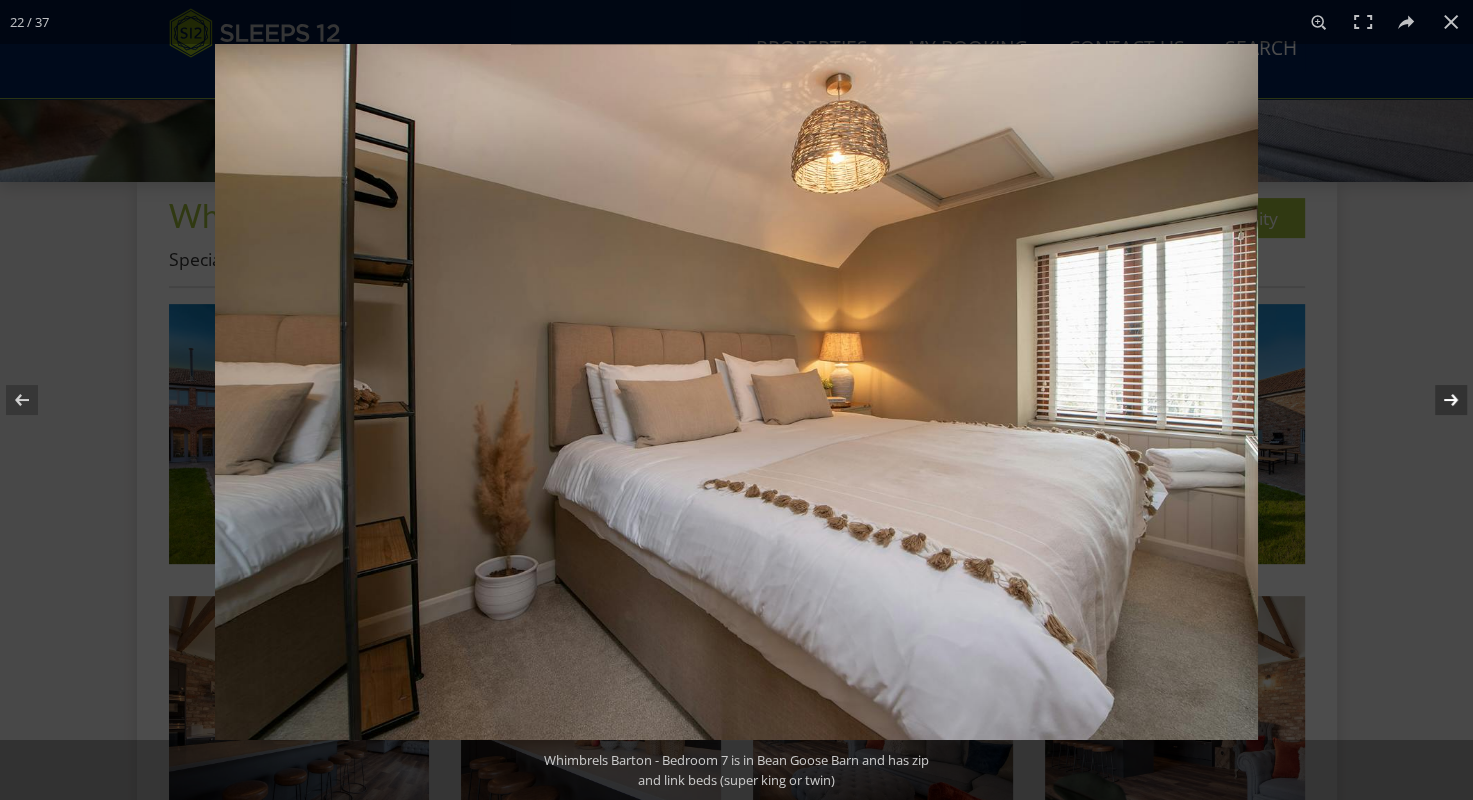 click at bounding box center [1438, 400] 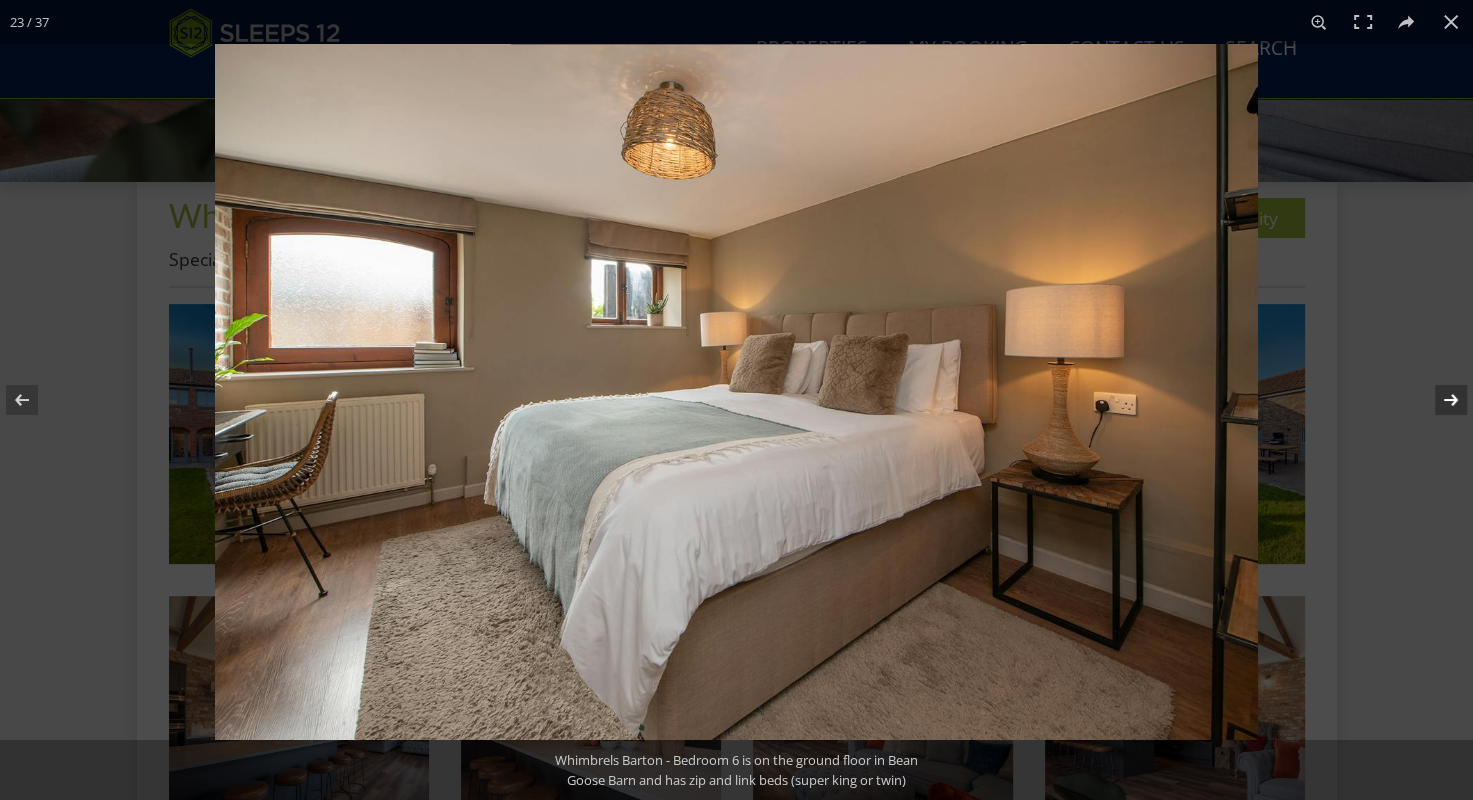 click at bounding box center (1438, 400) 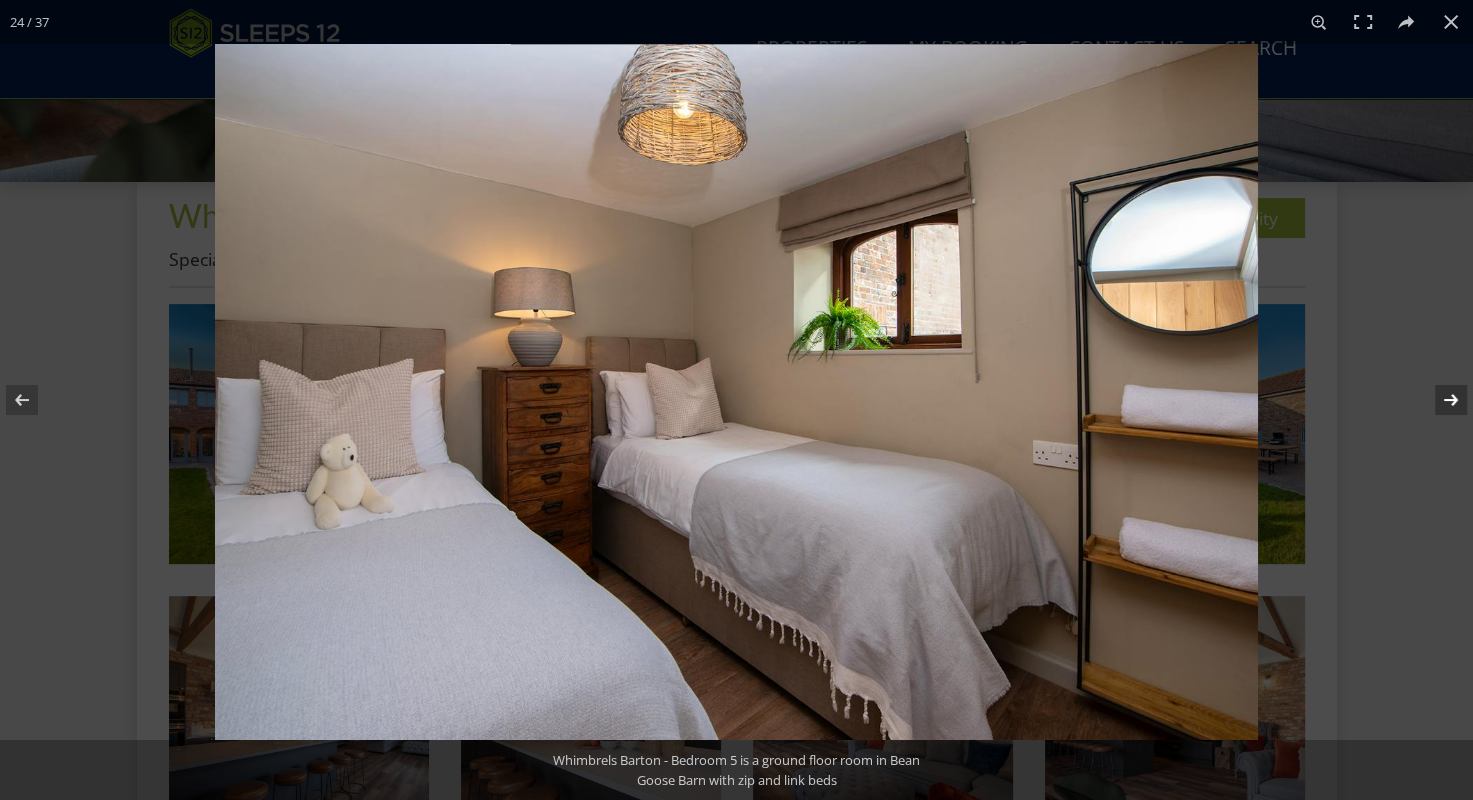 click at bounding box center (1438, 400) 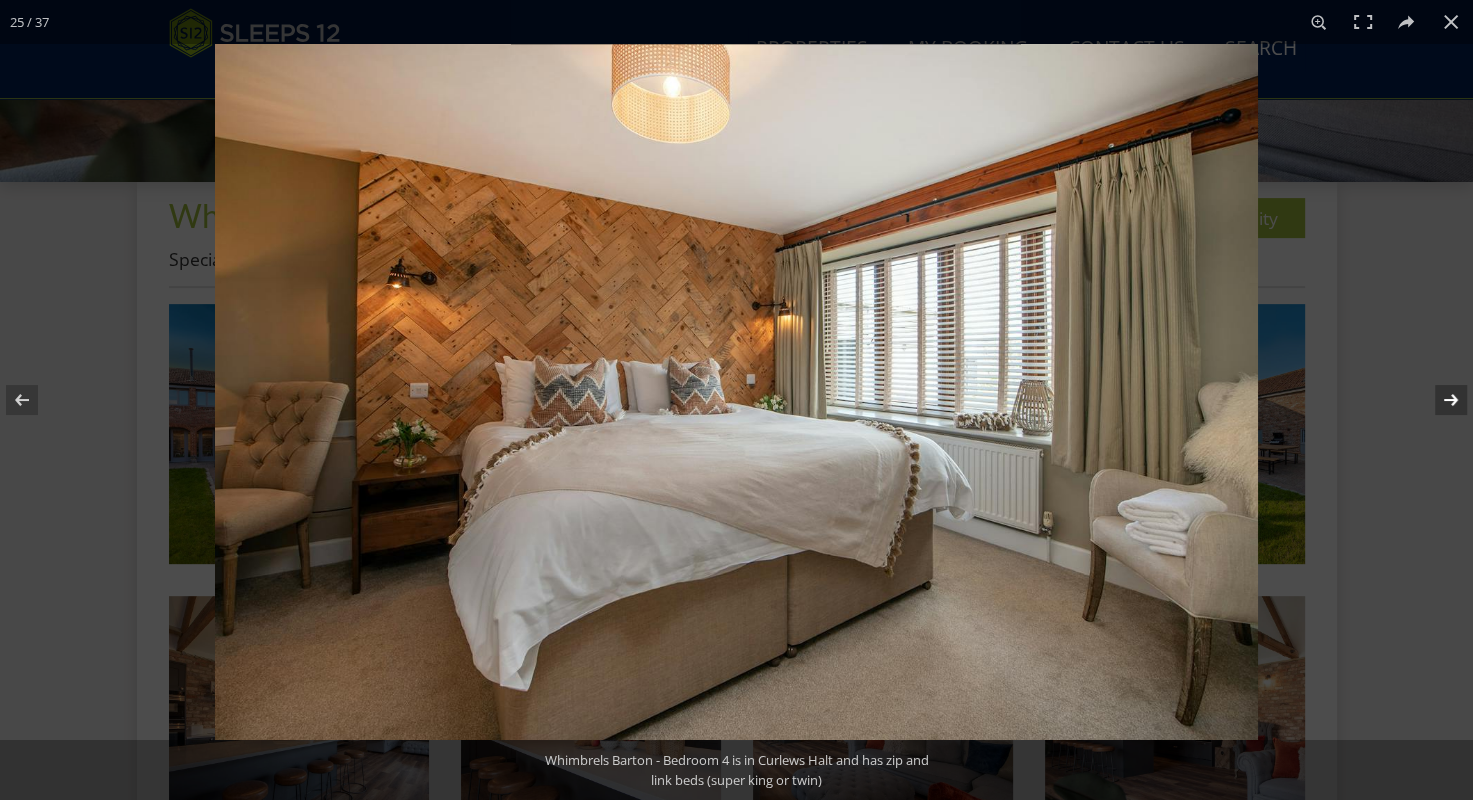 click at bounding box center [1438, 400] 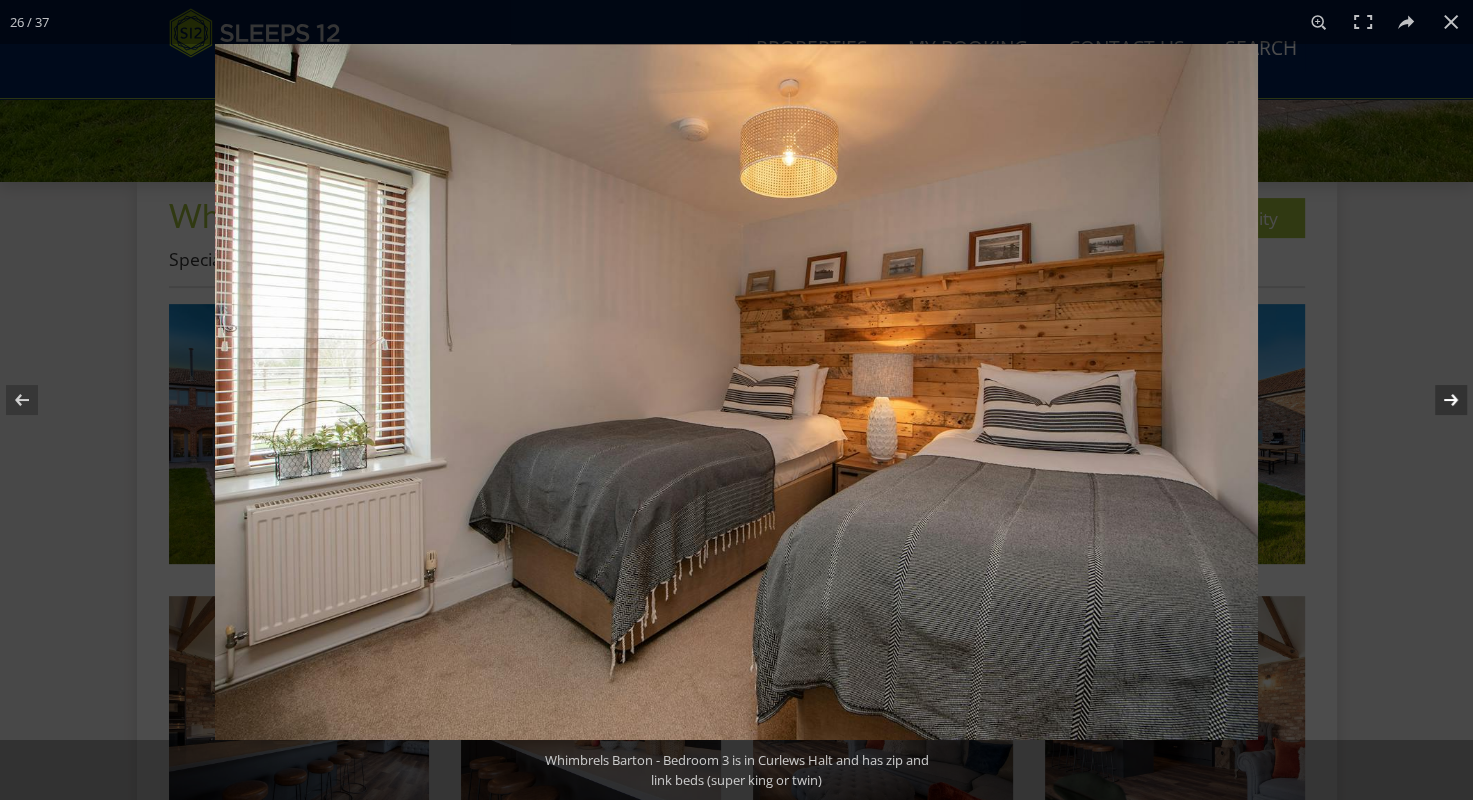 click at bounding box center (1438, 400) 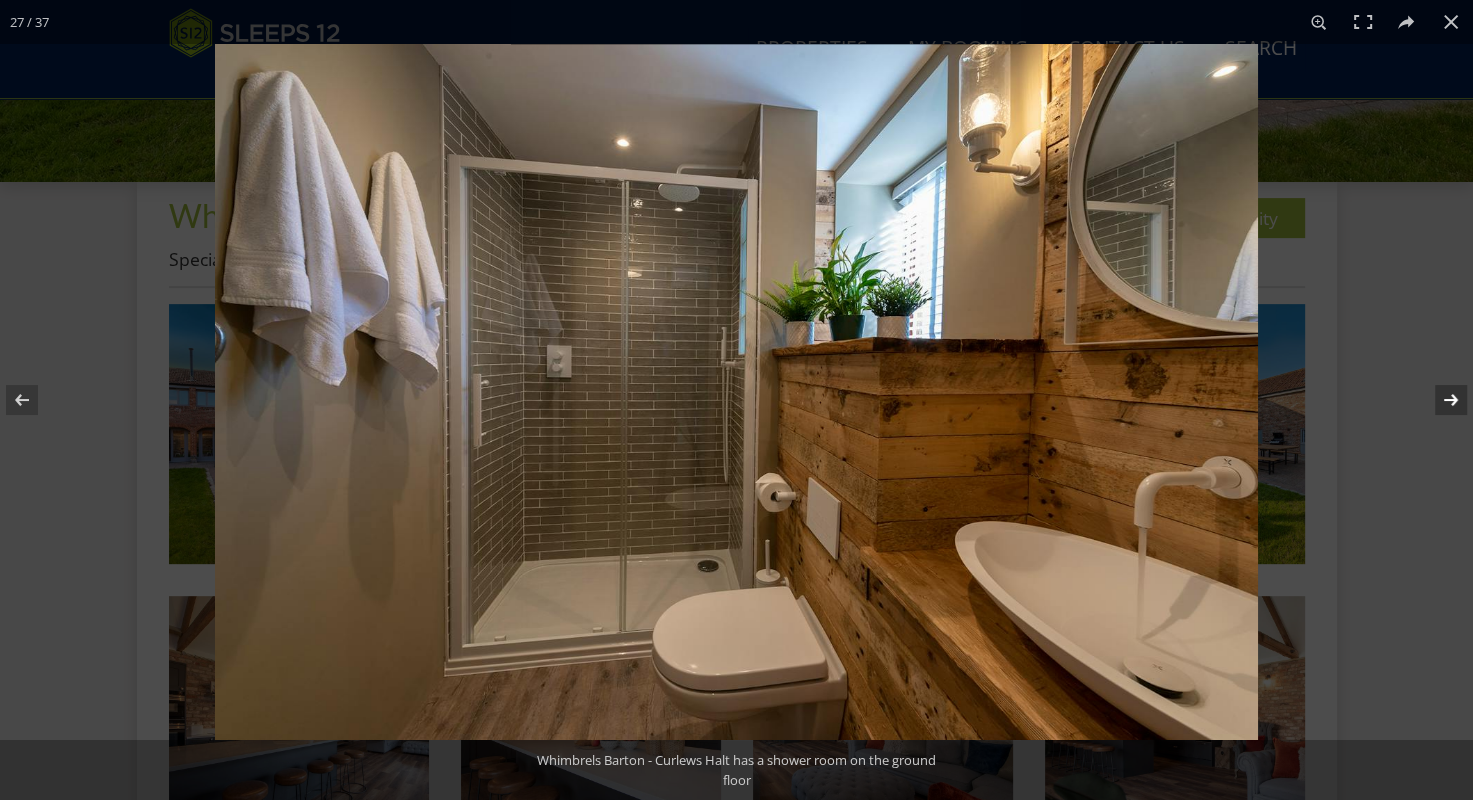 click at bounding box center (1438, 400) 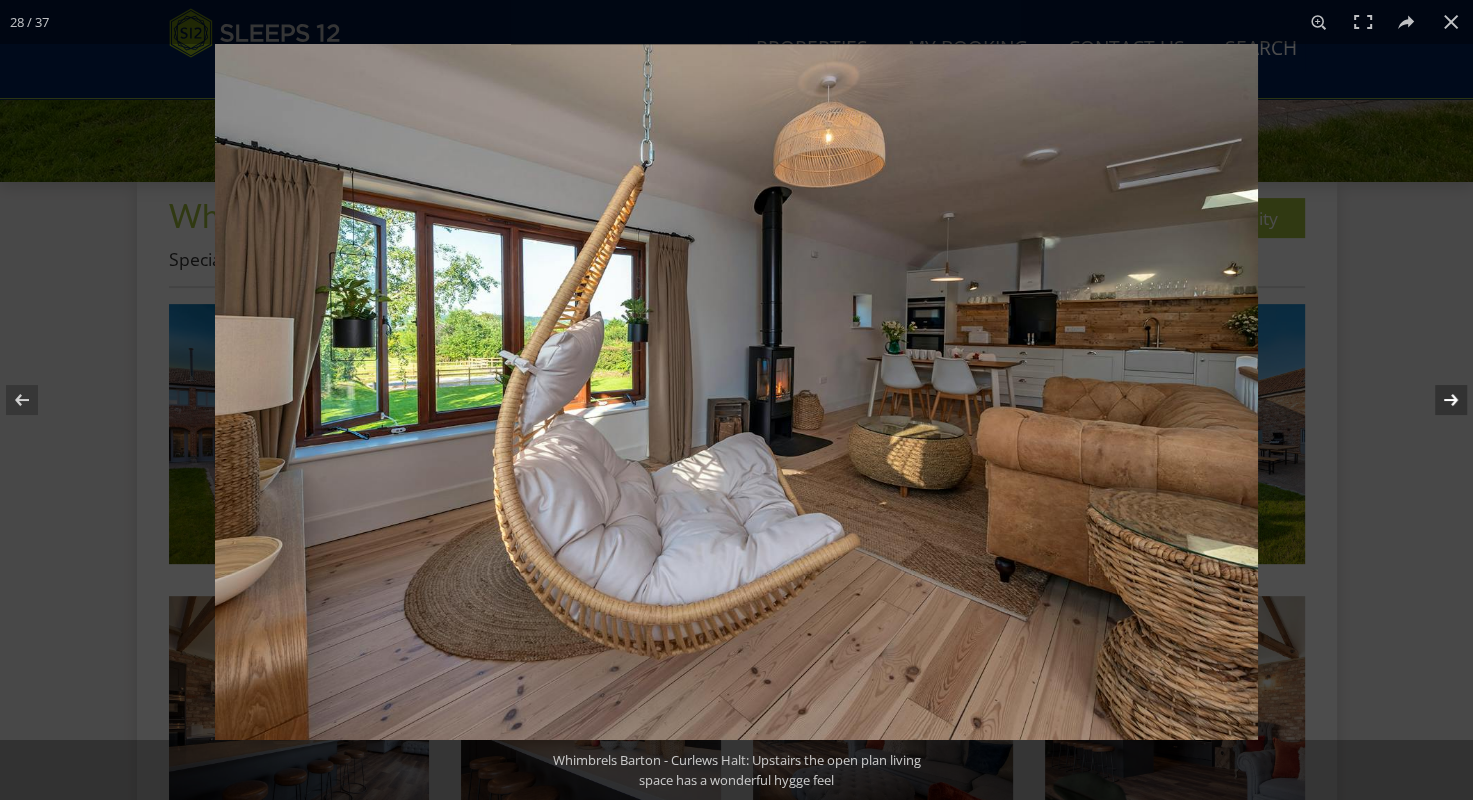 click at bounding box center (1438, 400) 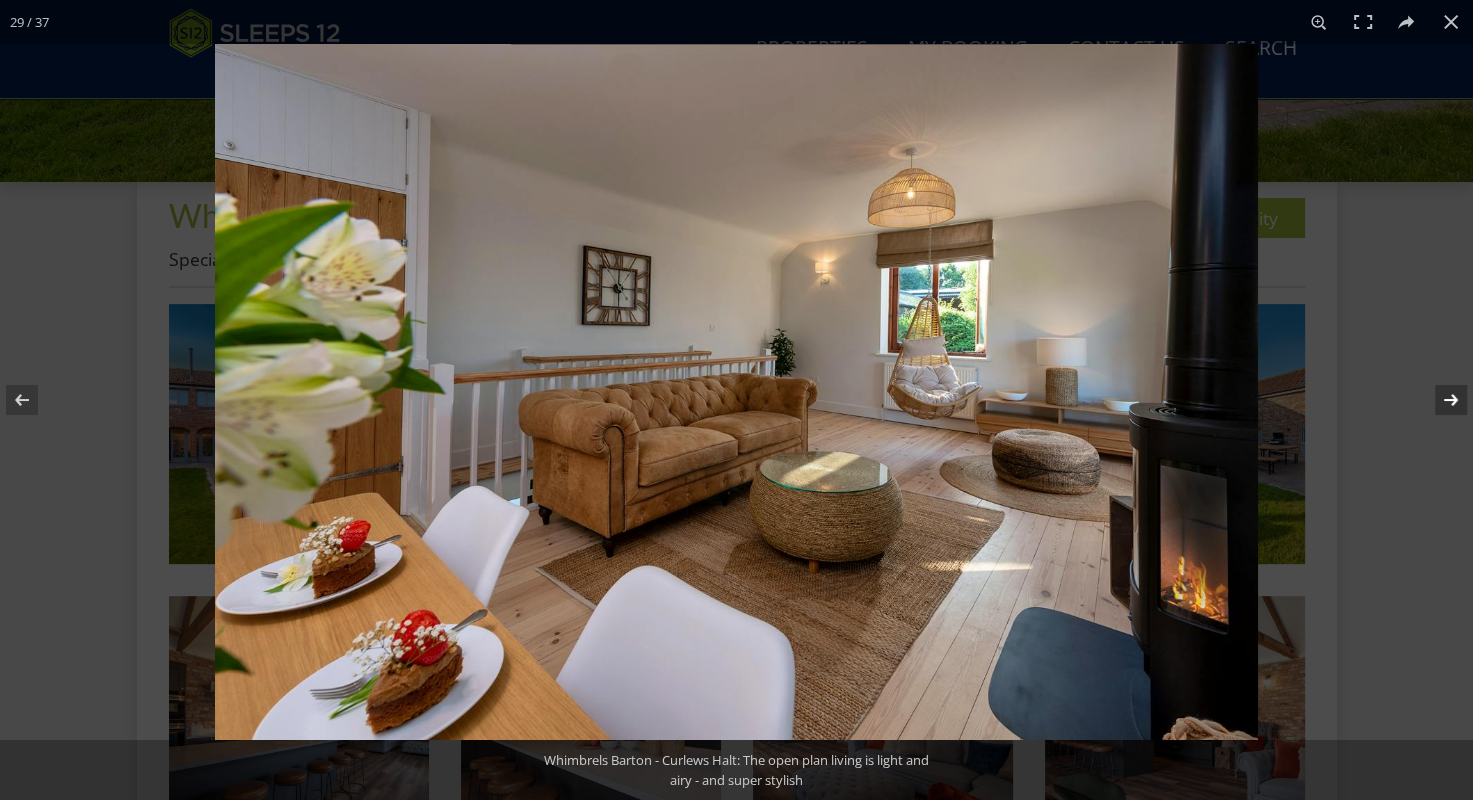 click at bounding box center (1438, 400) 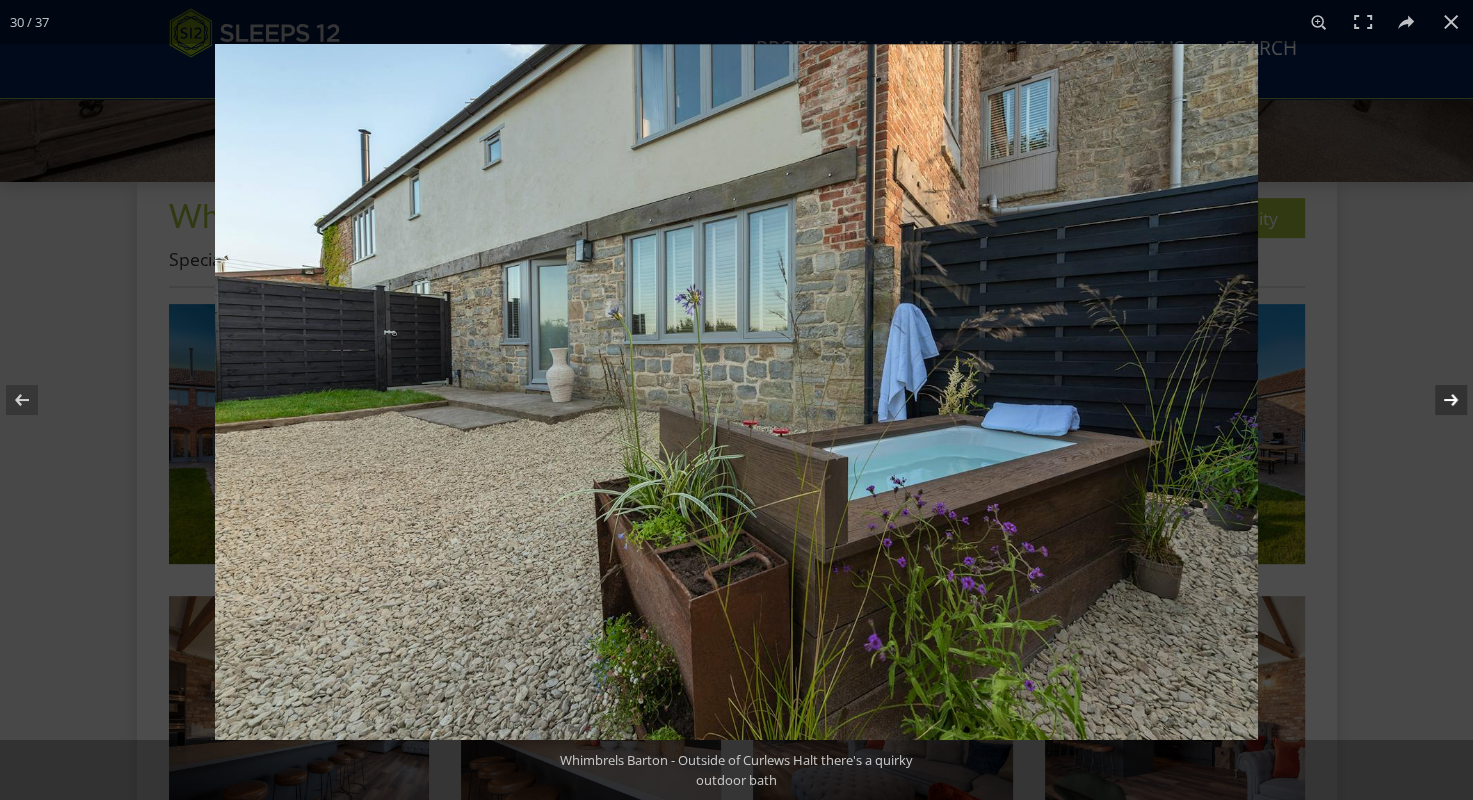 click at bounding box center [1438, 400] 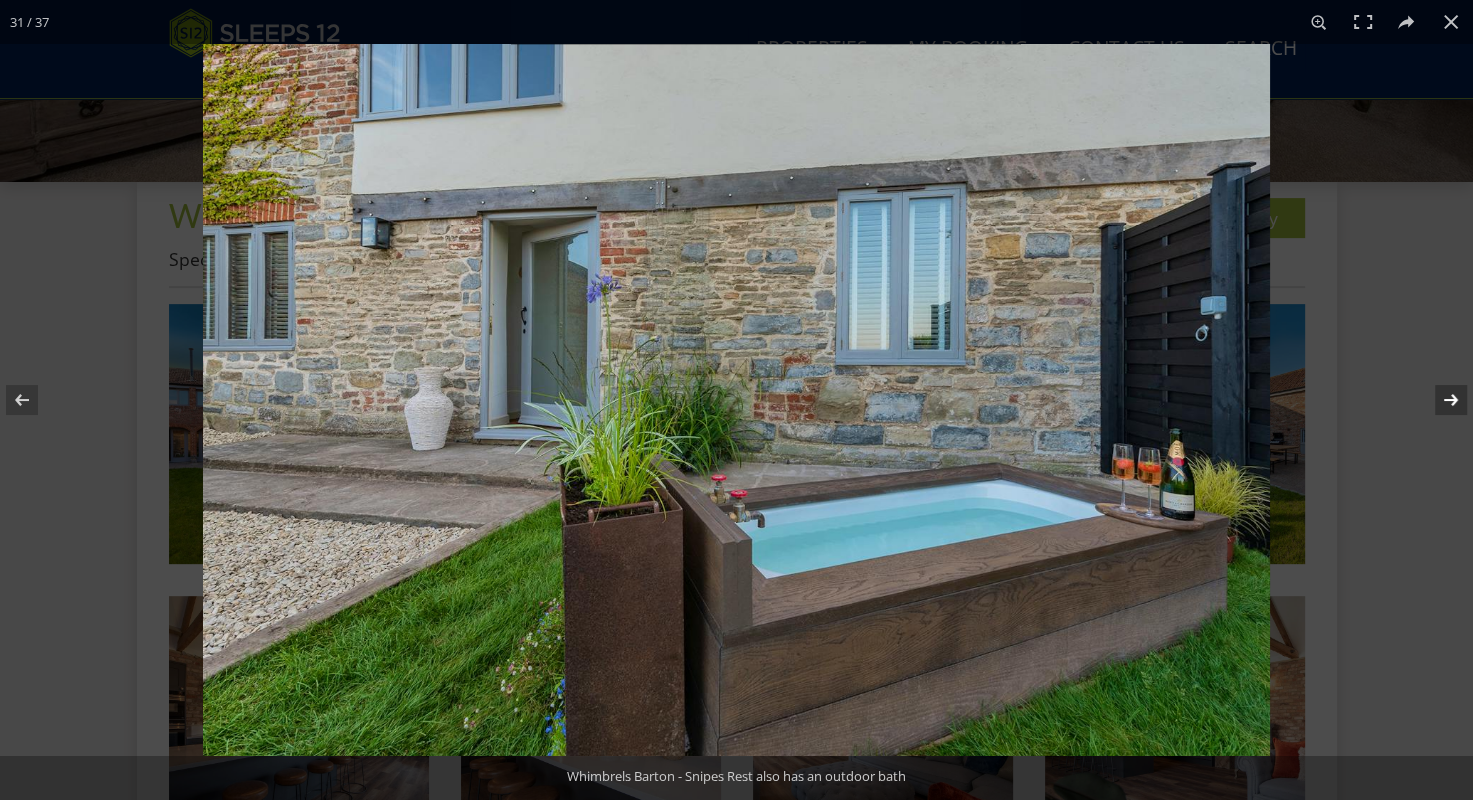 click at bounding box center [1438, 400] 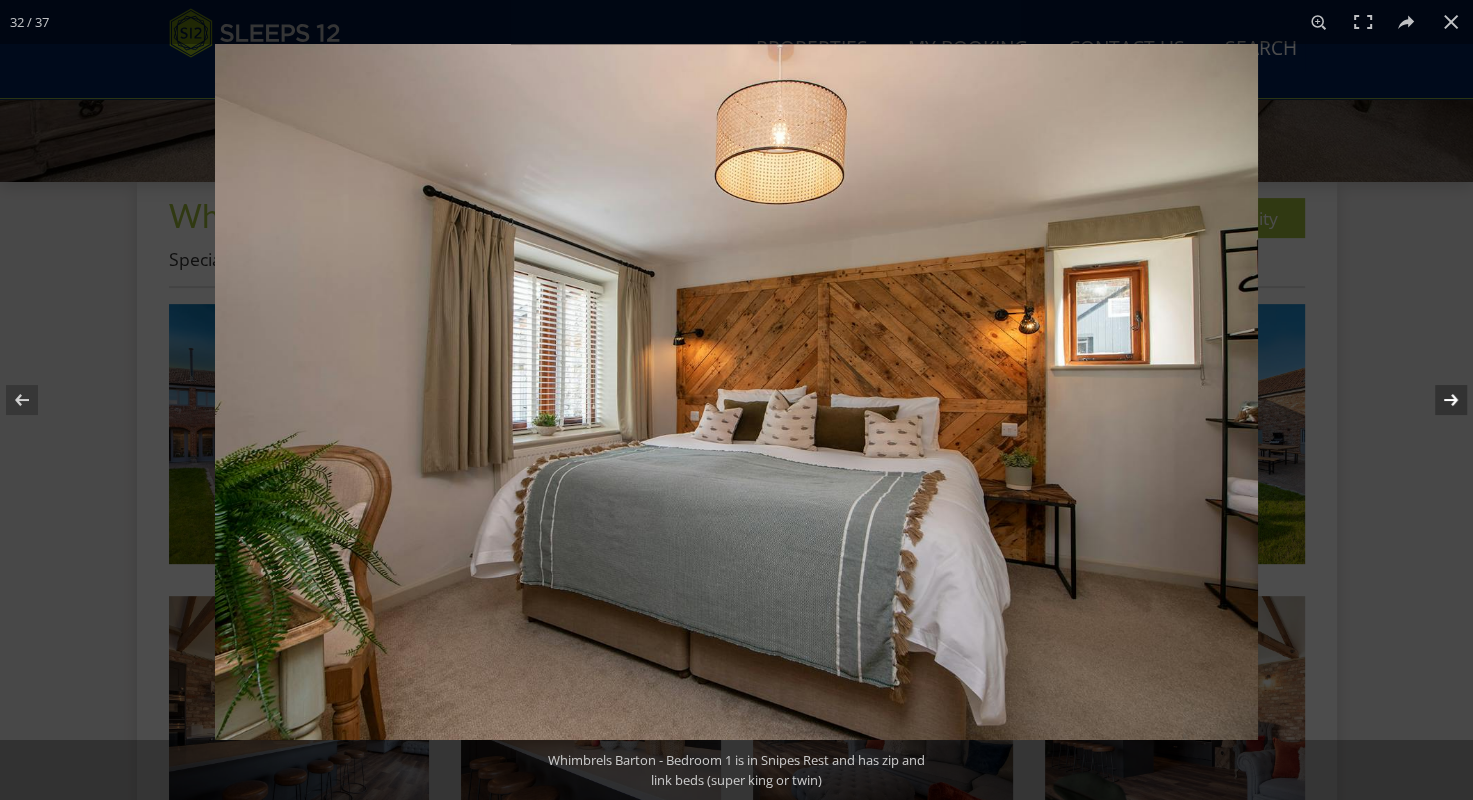 click at bounding box center (1438, 400) 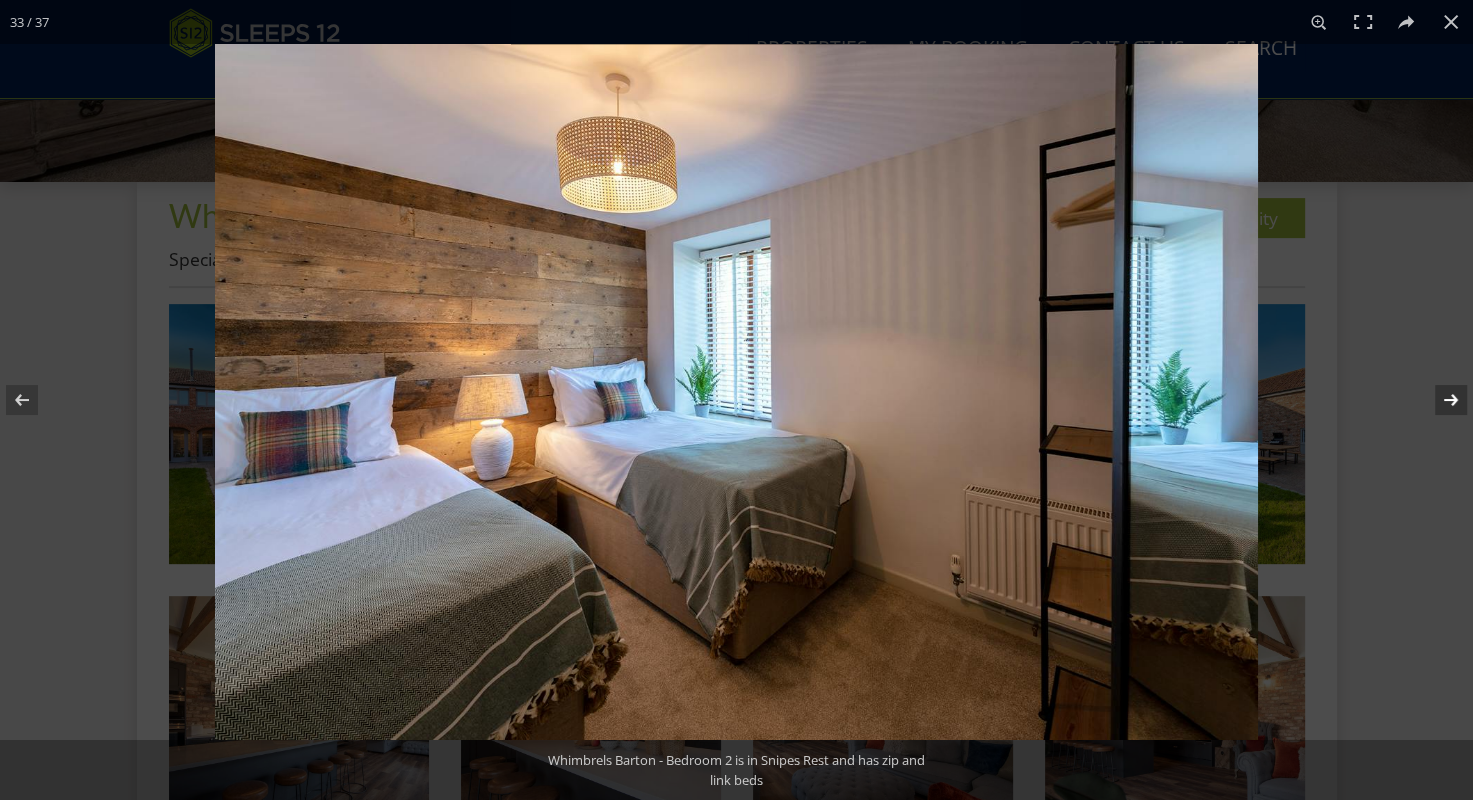 click at bounding box center [1438, 400] 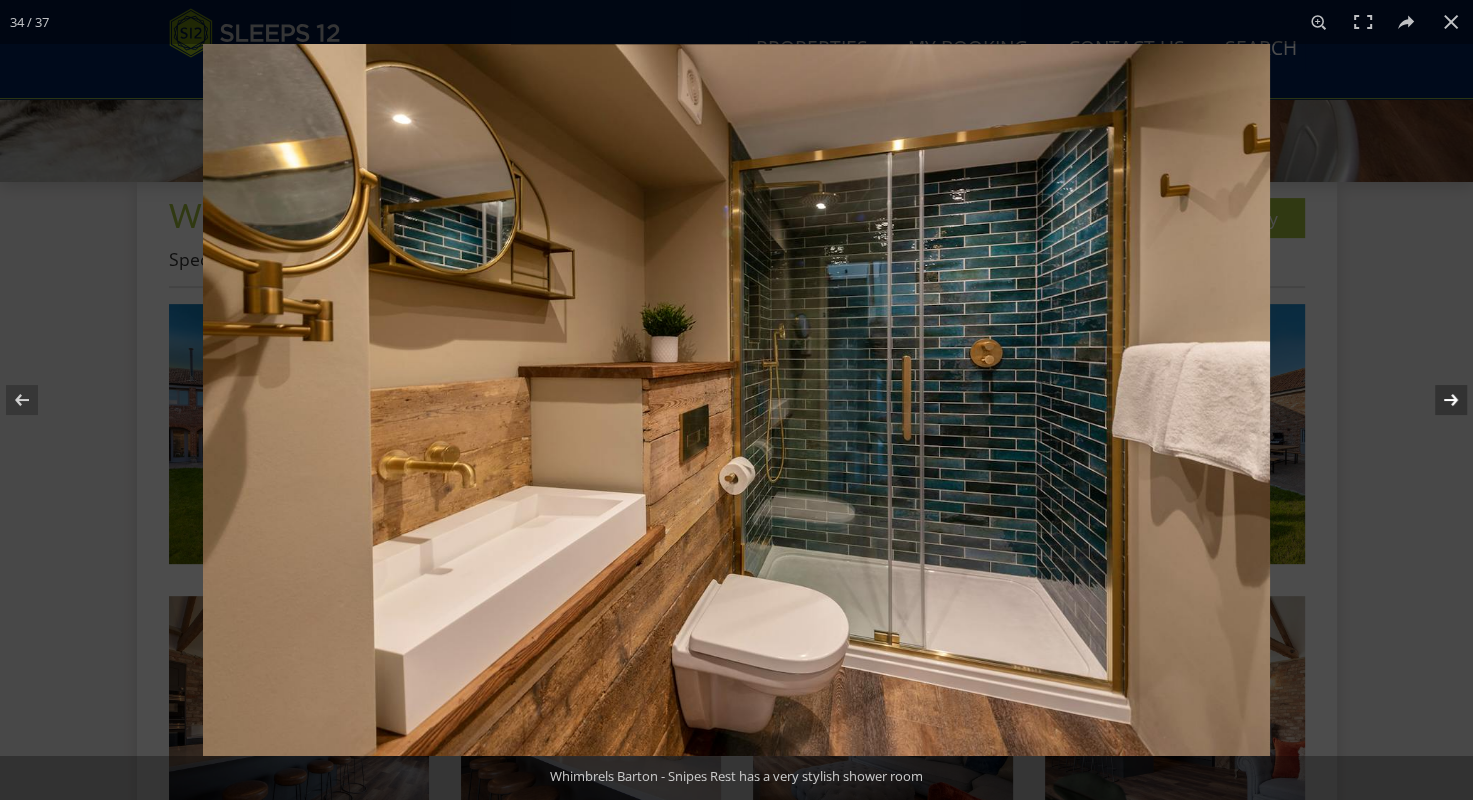 click at bounding box center (1438, 400) 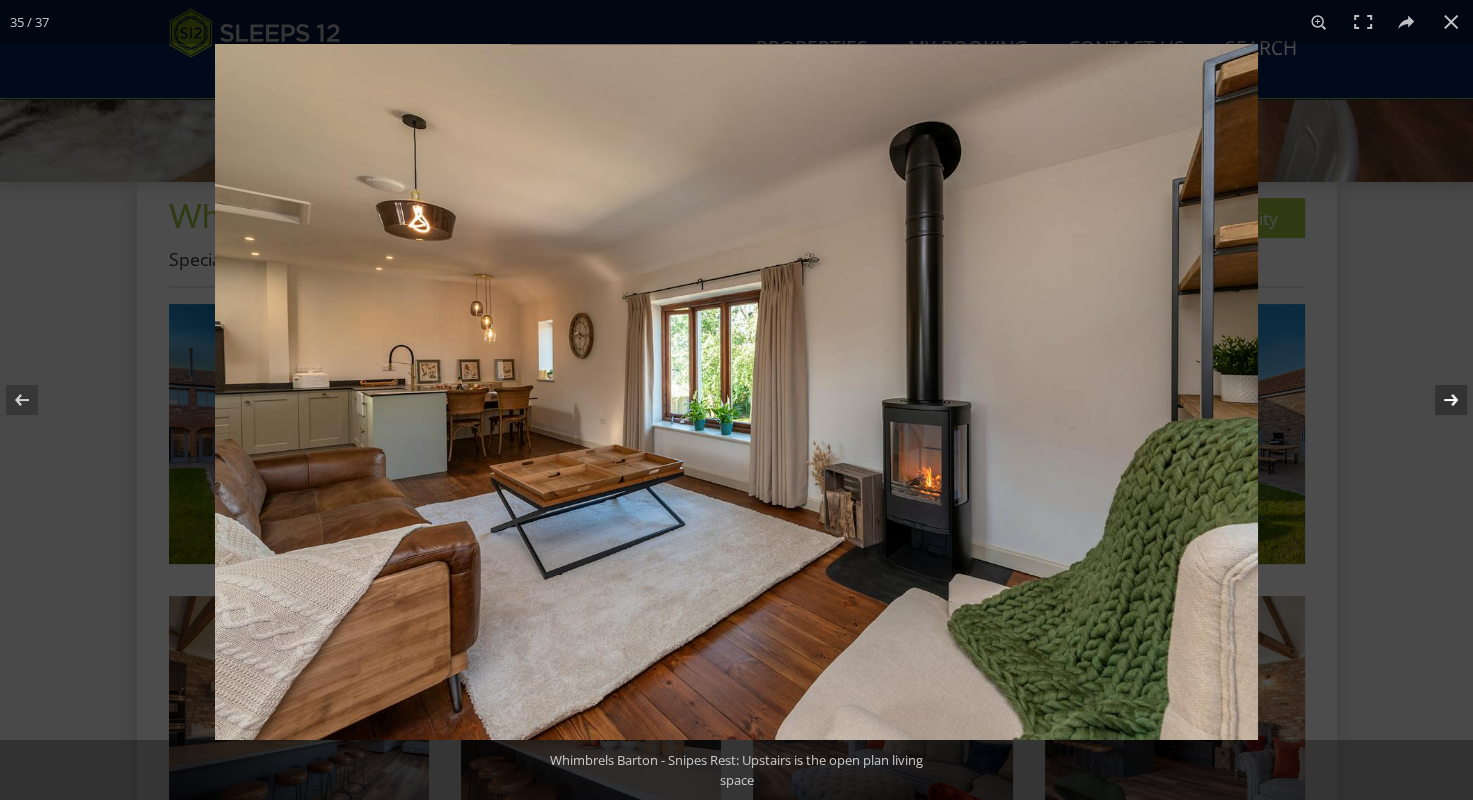 click at bounding box center (1438, 400) 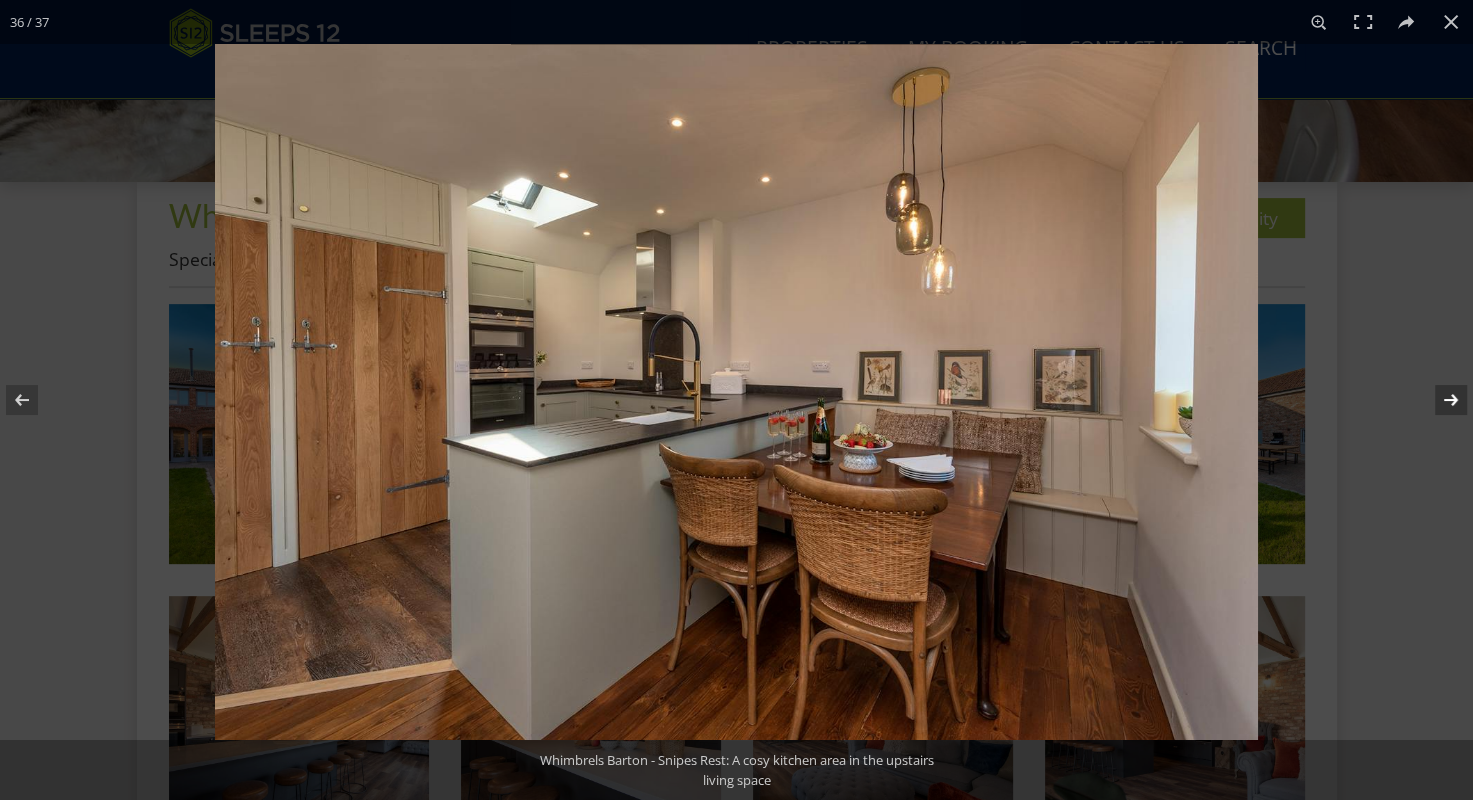 click at bounding box center [1438, 400] 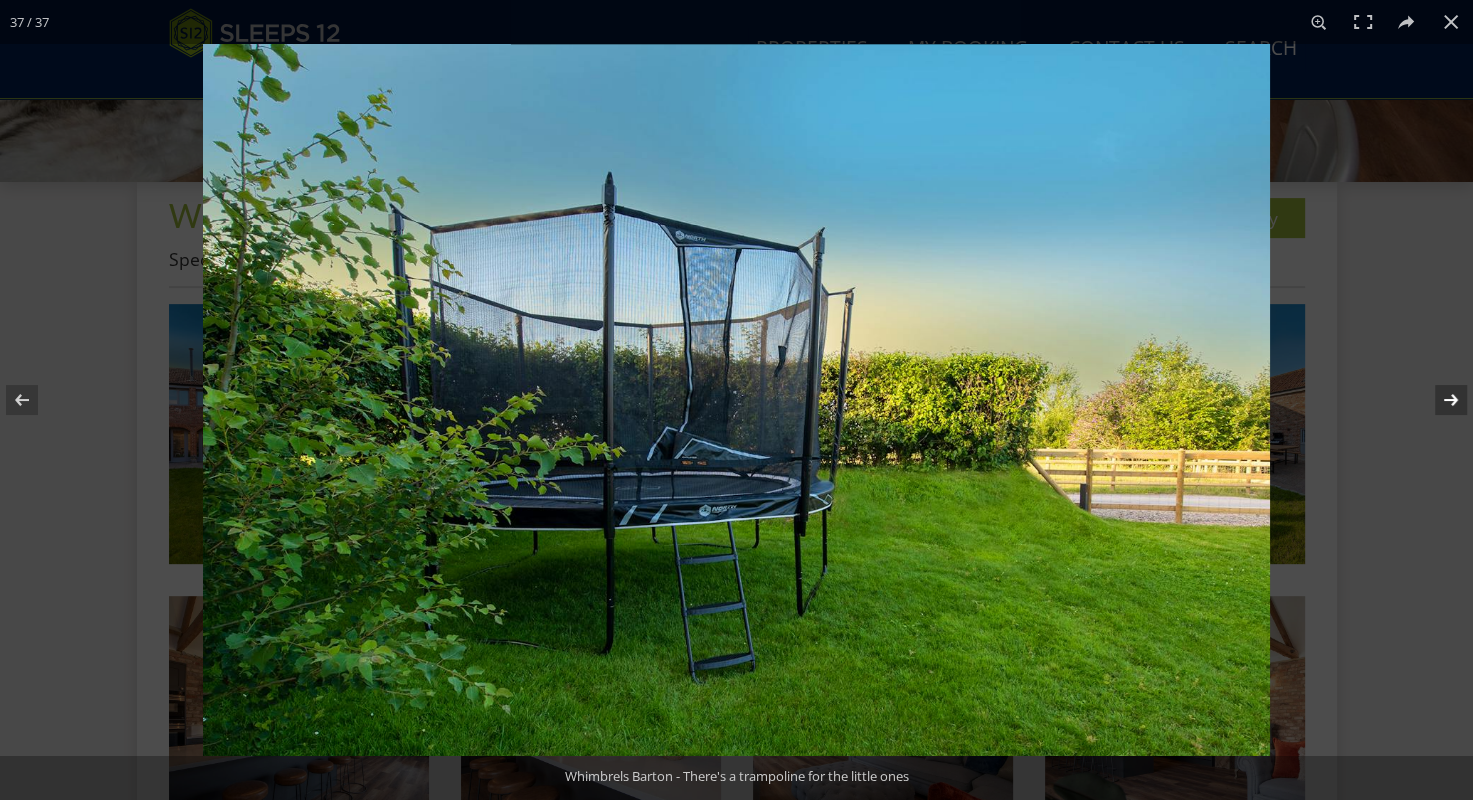 click at bounding box center [1438, 400] 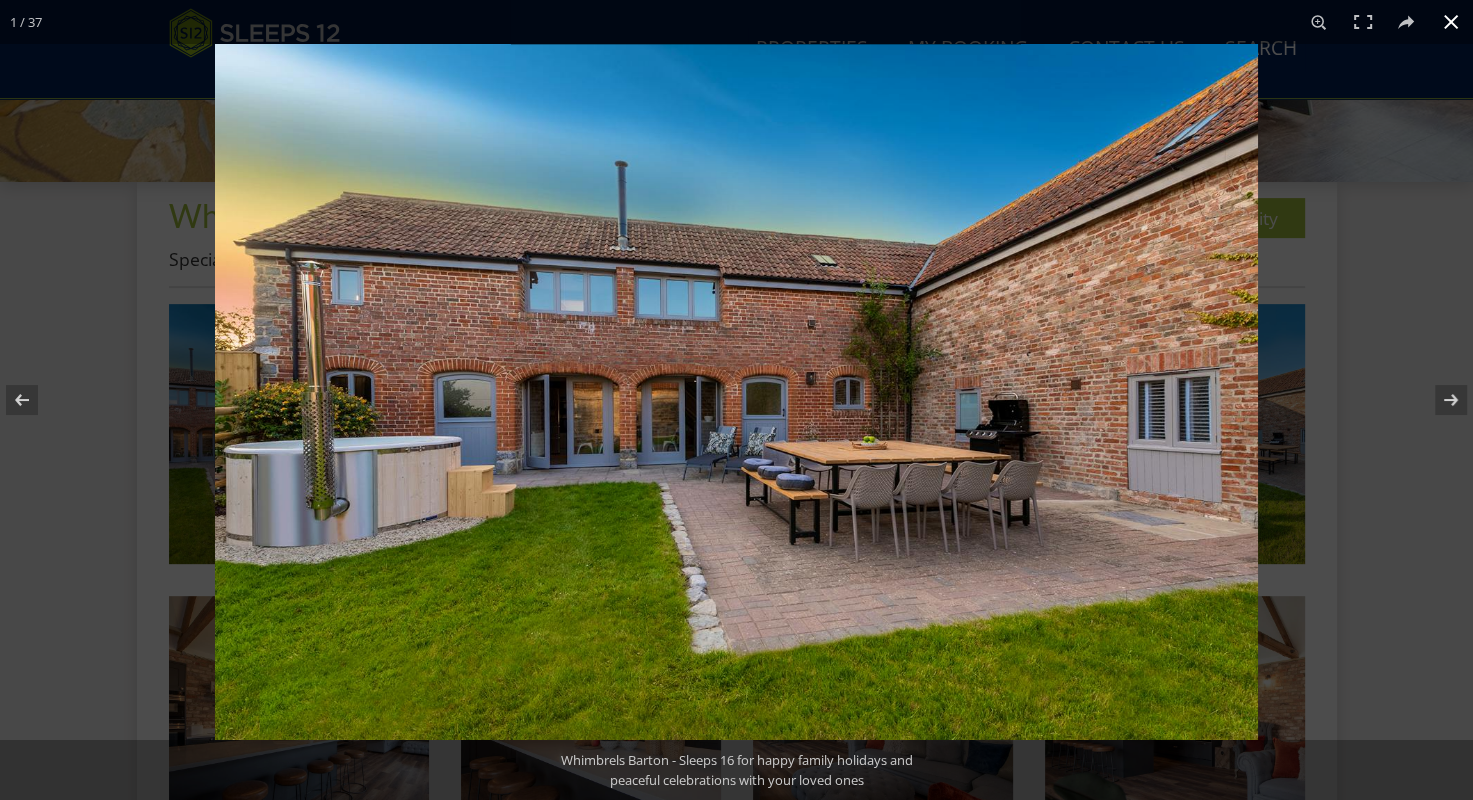 click at bounding box center (1451, 22) 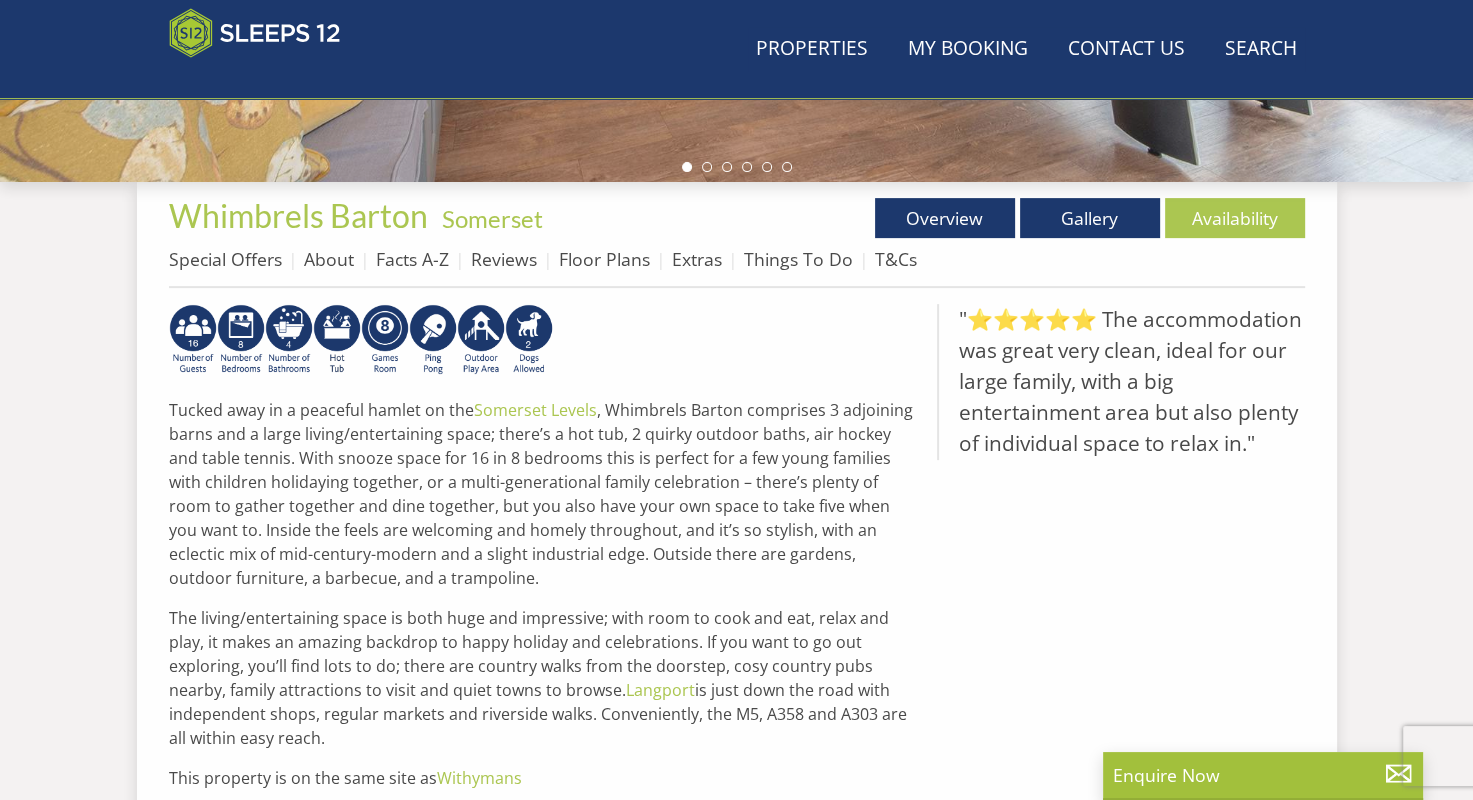 scroll, scrollTop: 371, scrollLeft: 0, axis: vertical 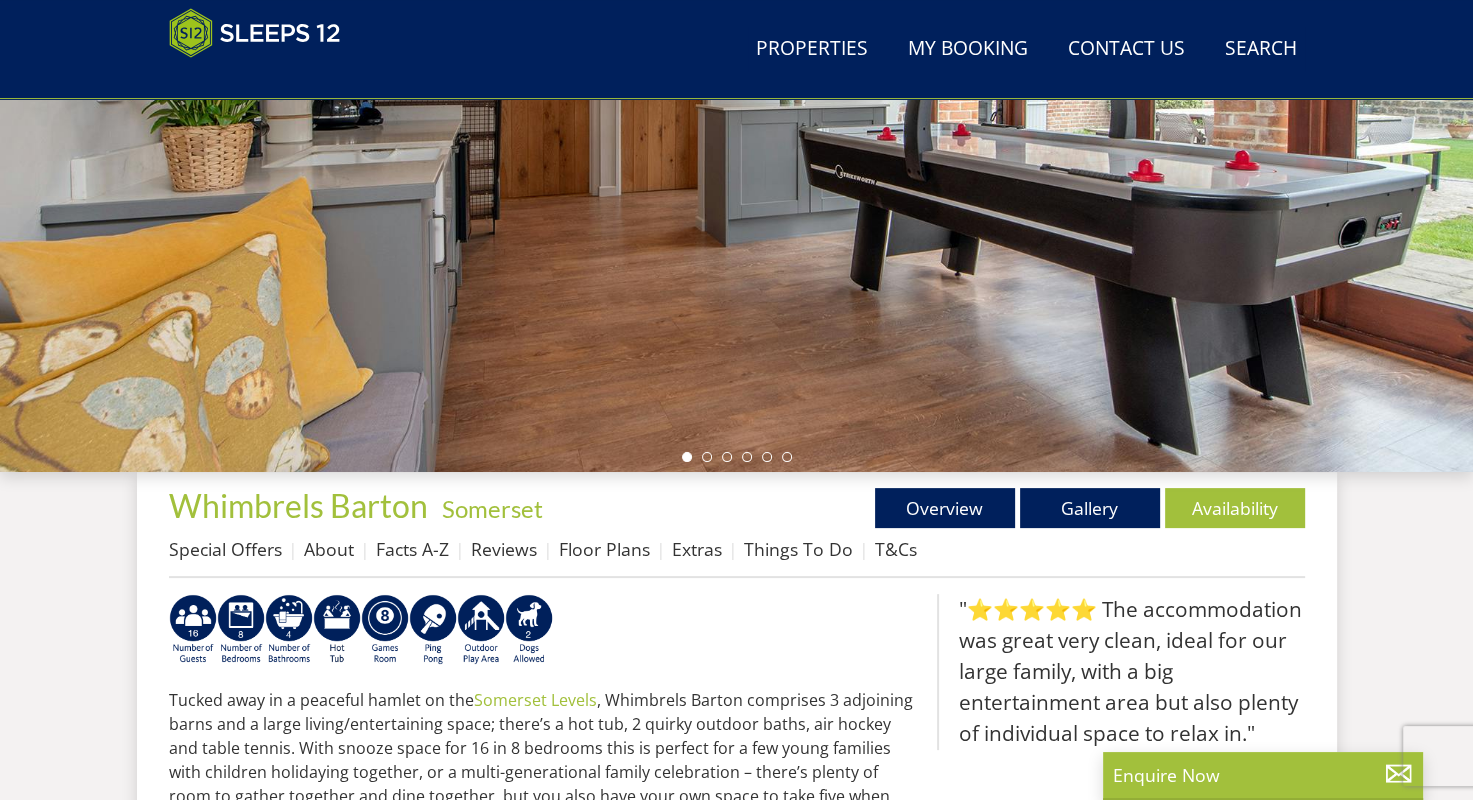 select on "14" 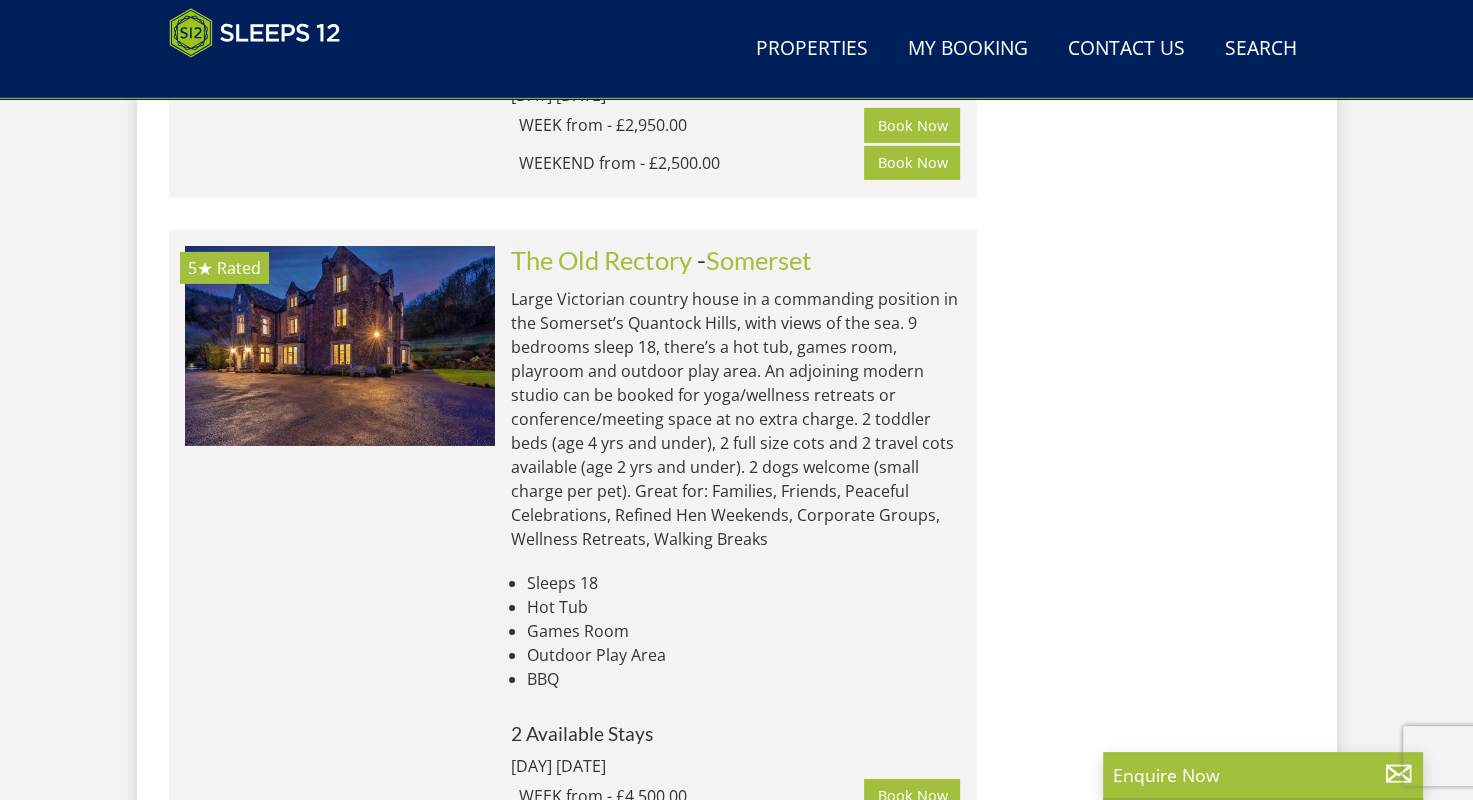 scroll, scrollTop: 21108, scrollLeft: 0, axis: vertical 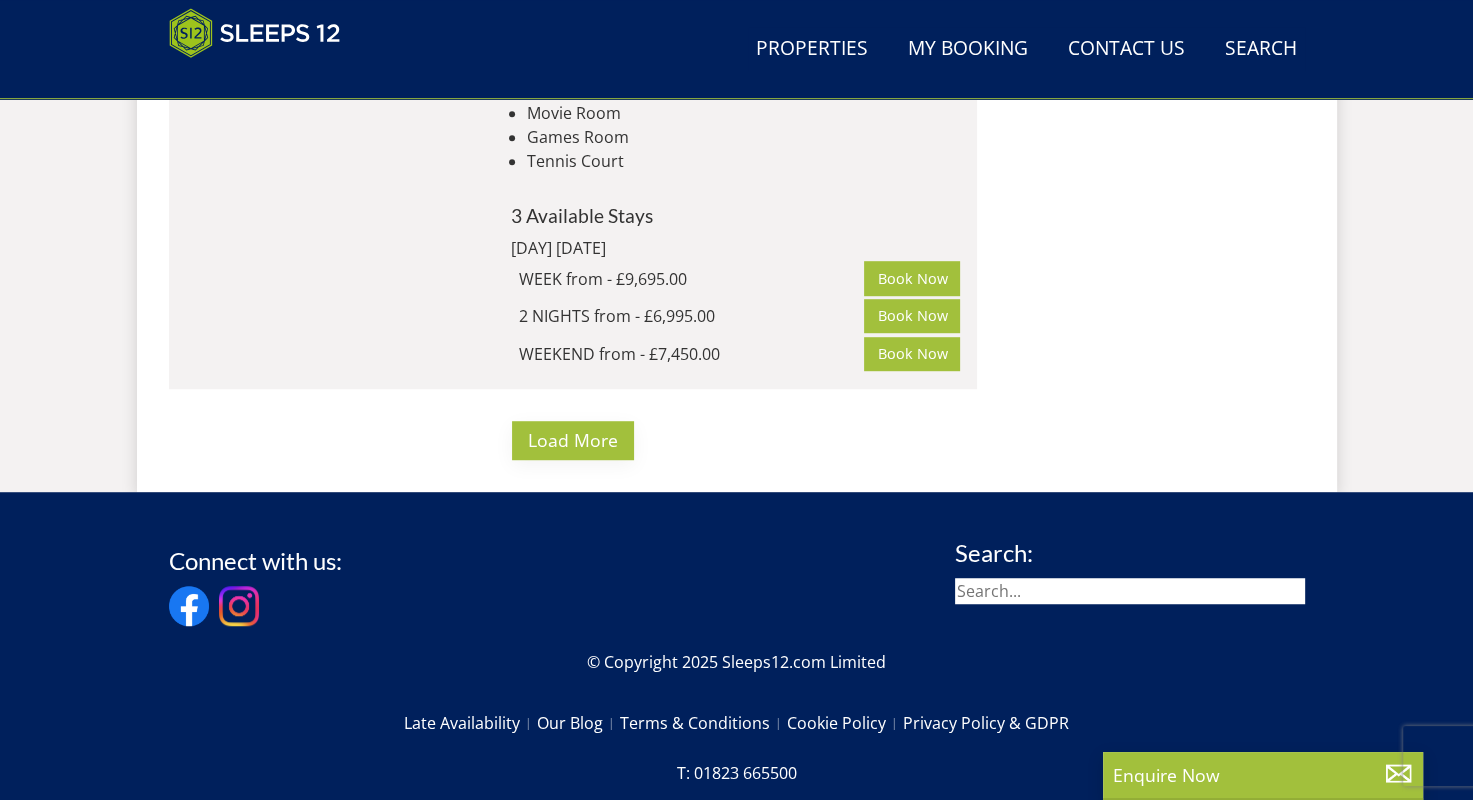 click on "Load More" at bounding box center [573, 440] 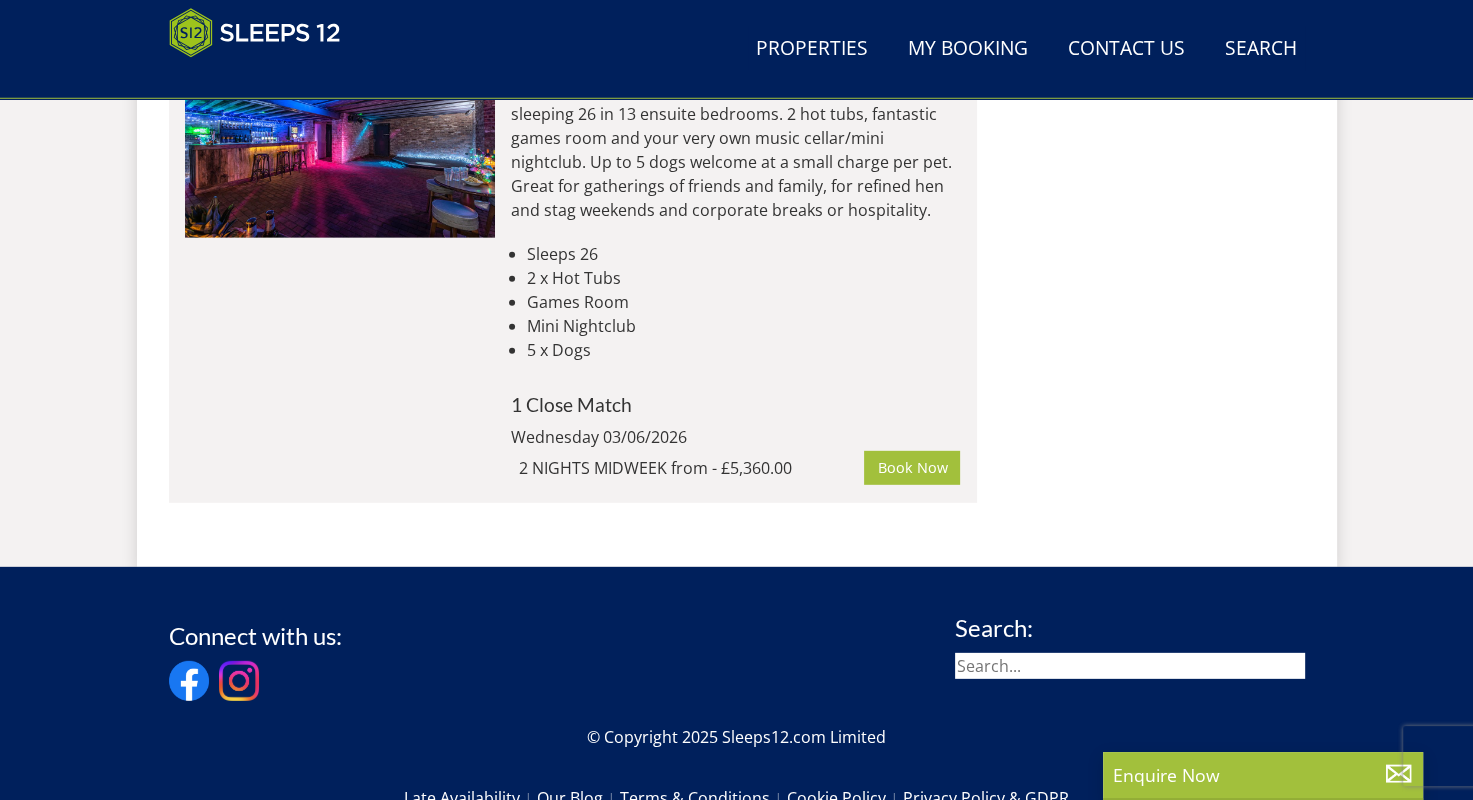 scroll, scrollTop: 27704, scrollLeft: 0, axis: vertical 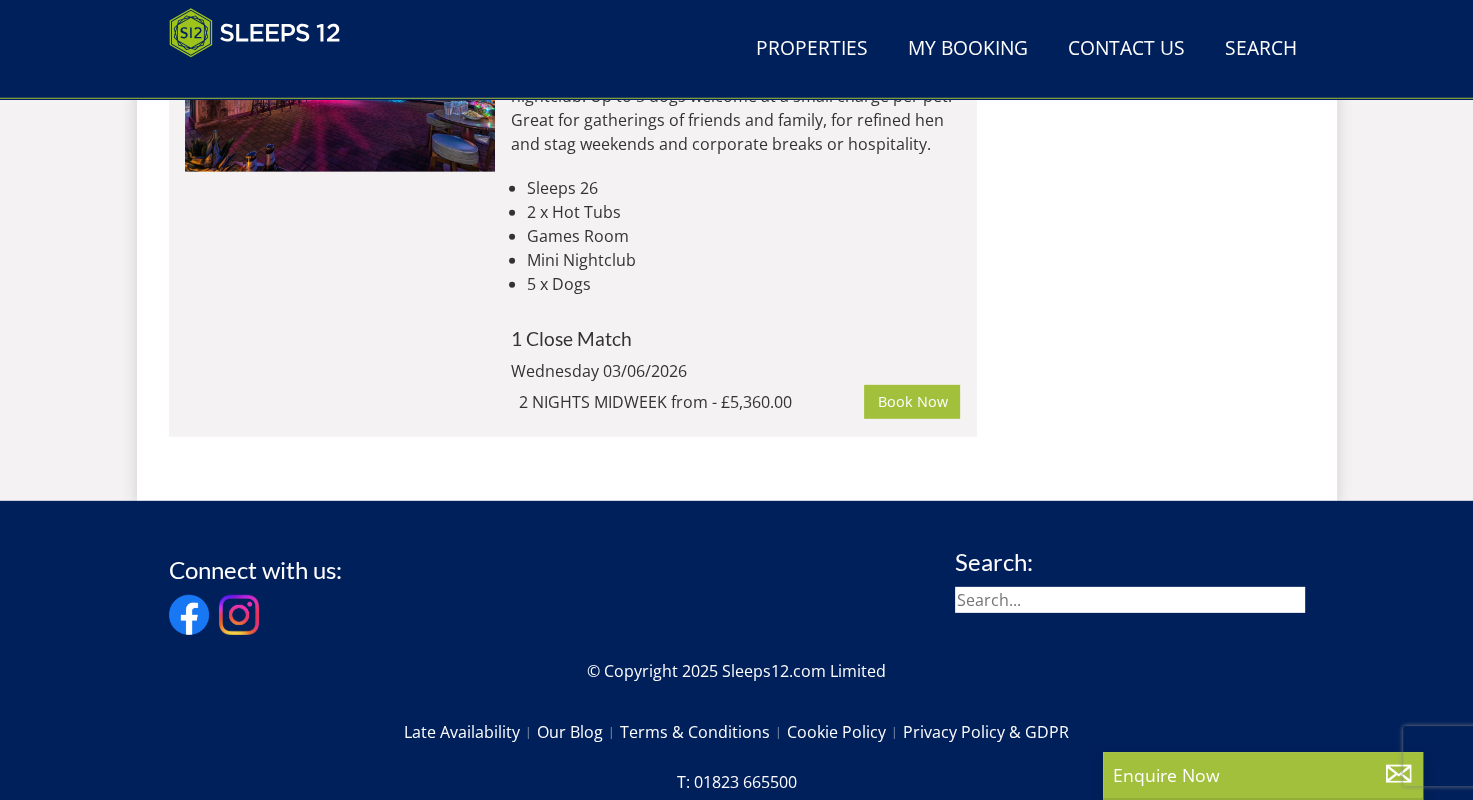 click on "Search
Menu
Properties
My Booking
Contact Us  [PHONE]
Search  Check Availability
Guests
1
2
3
4
5
6
7
8
9
10
11
12
13
14
15
16
17
18
19
20
21
22
23
24
25
26
27
28
29
30
31
32
Date
[DATE]
Search
Search
Search" at bounding box center [736, -13580] 